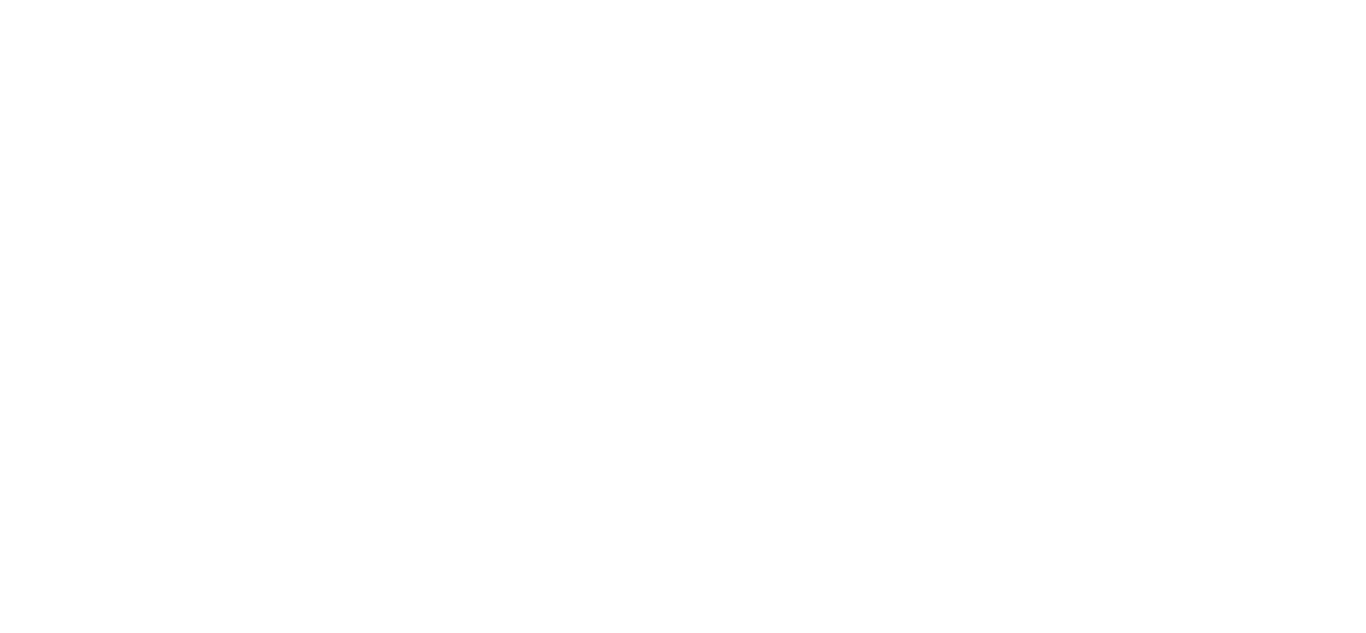scroll, scrollTop: 0, scrollLeft: 0, axis: both 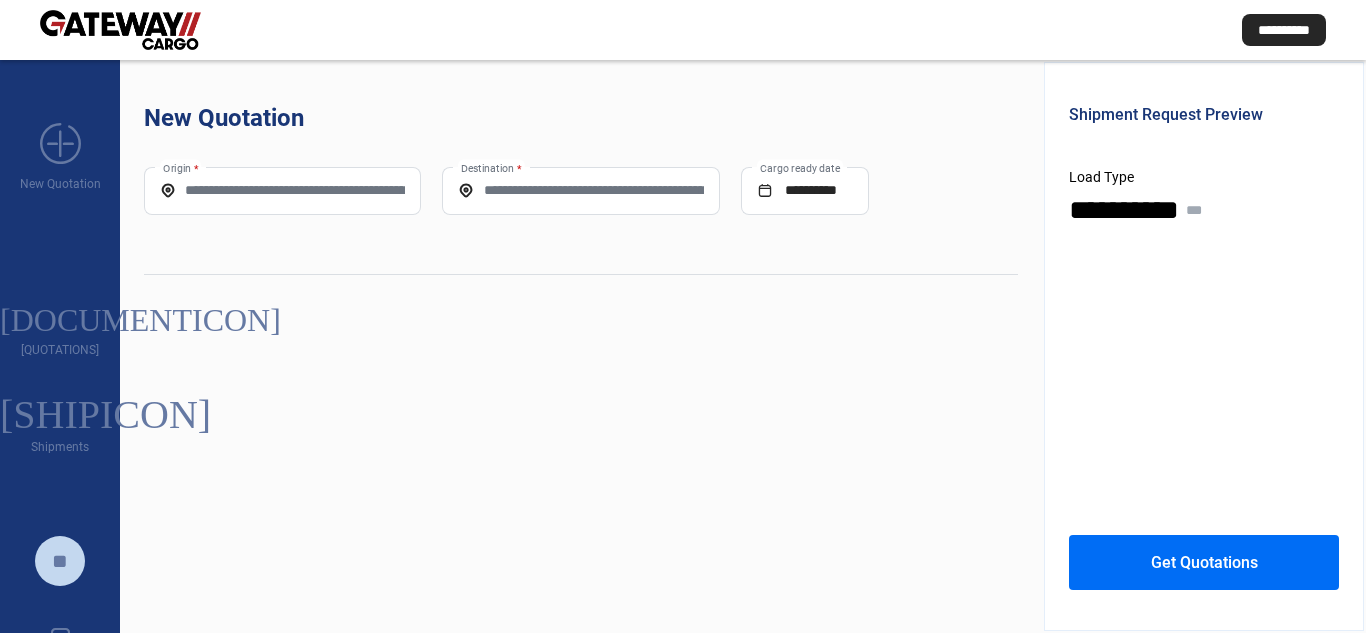 click on "[ORIGIN] *" at bounding box center [282, 190] 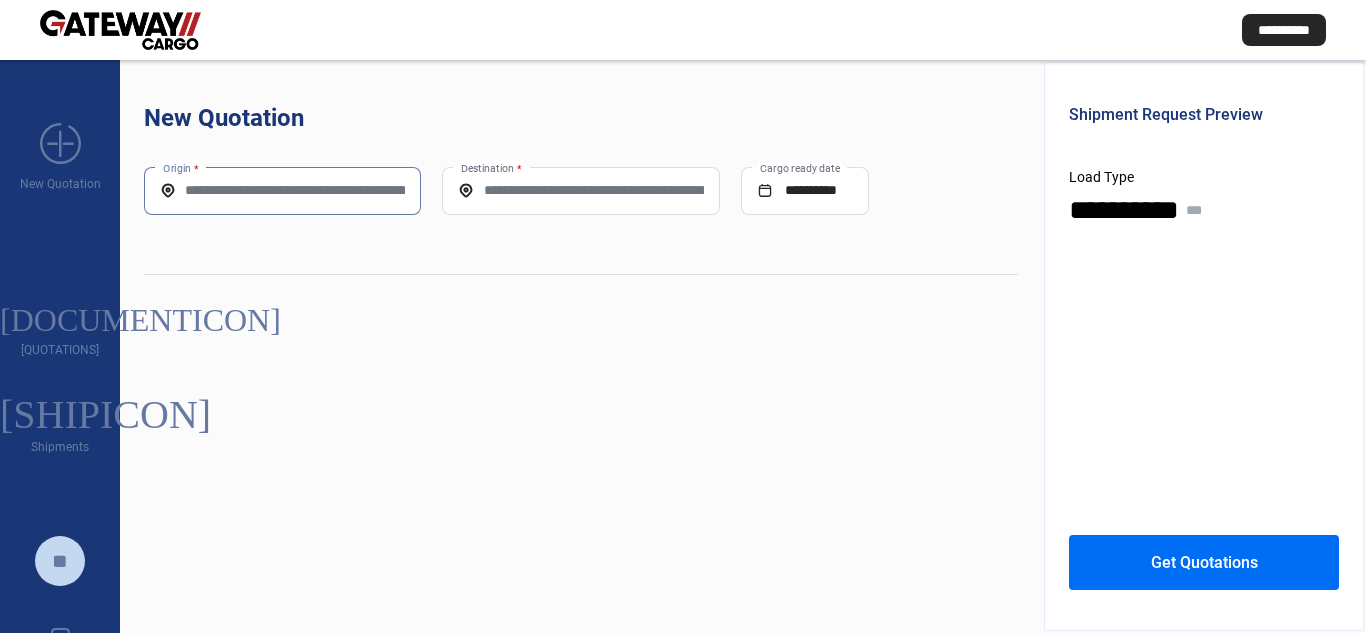 paste on "**********" 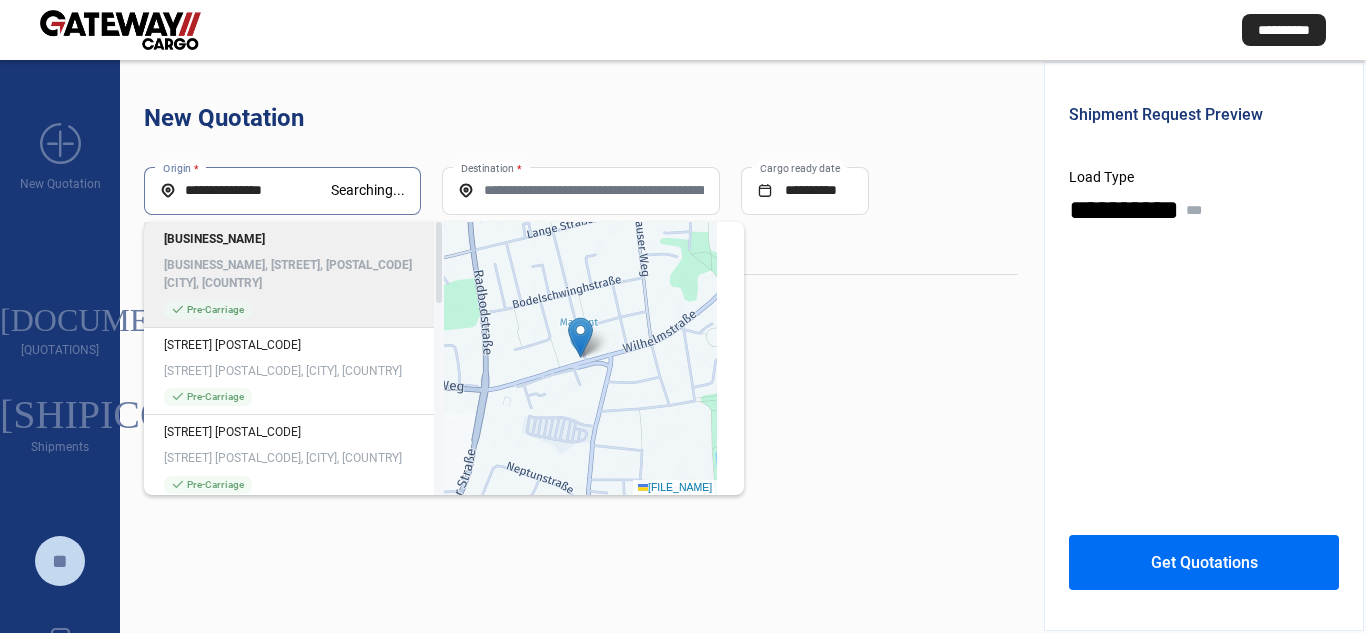 click on "**********" at bounding box center (245, 191) 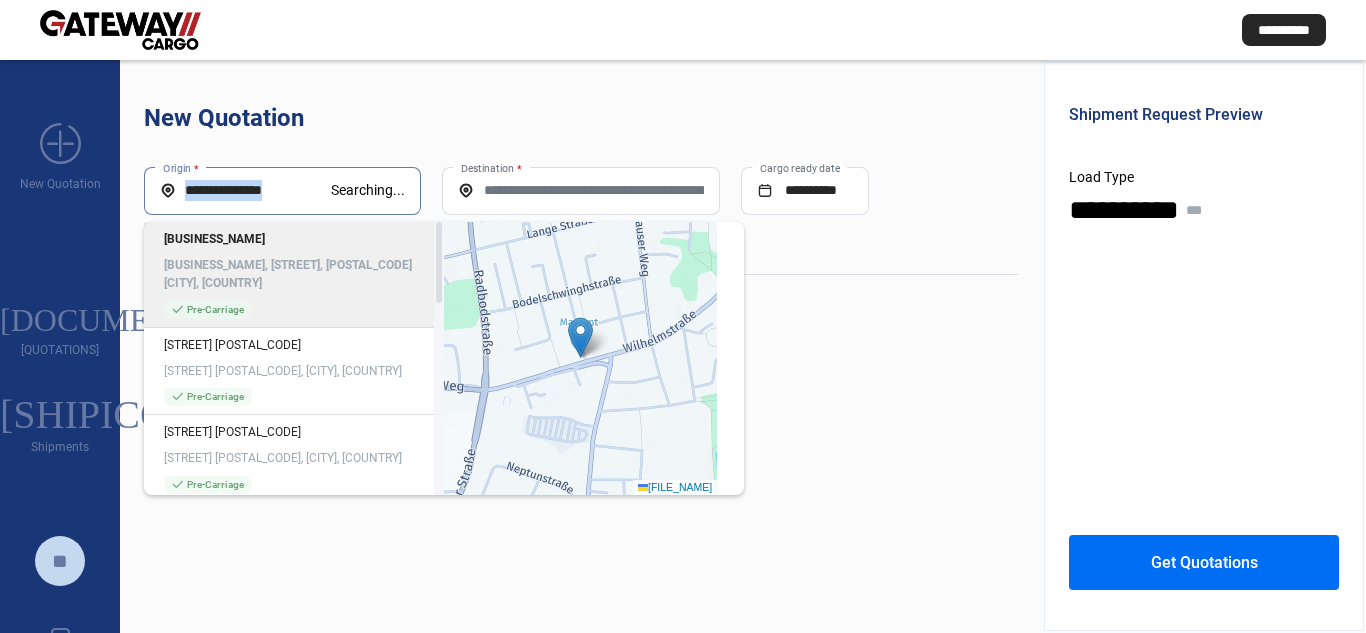 click on "**********" at bounding box center (245, 191) 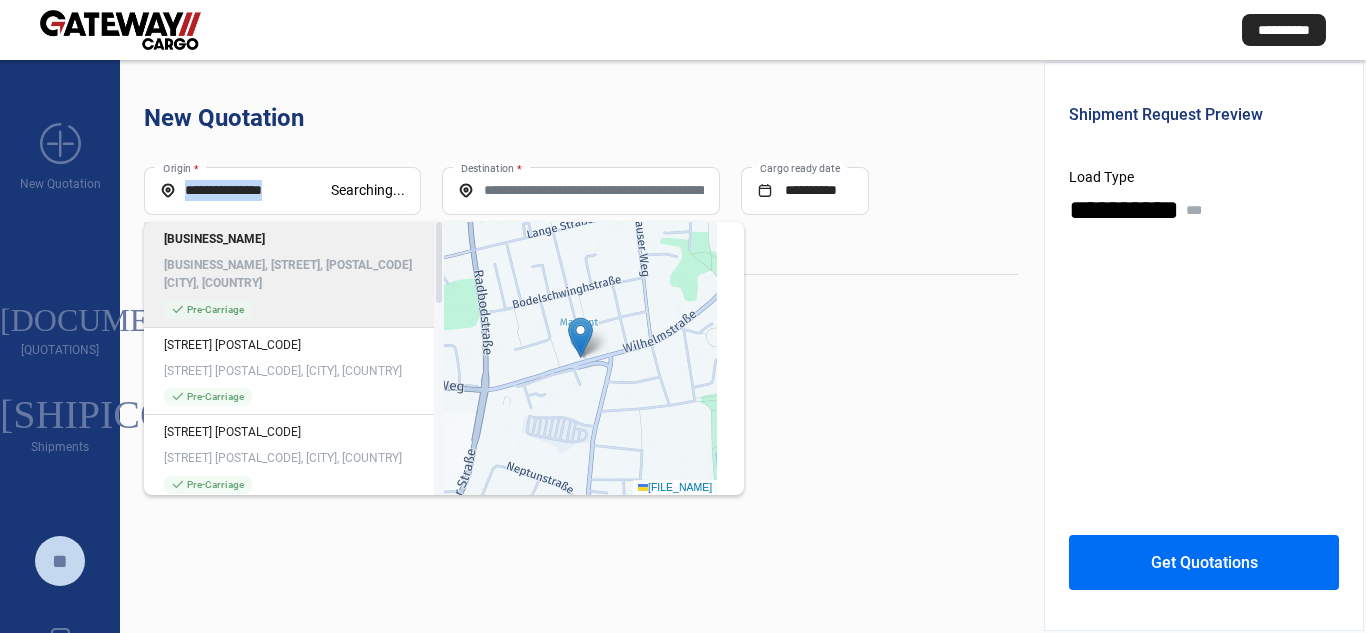 click on "**********" at bounding box center [245, 191] 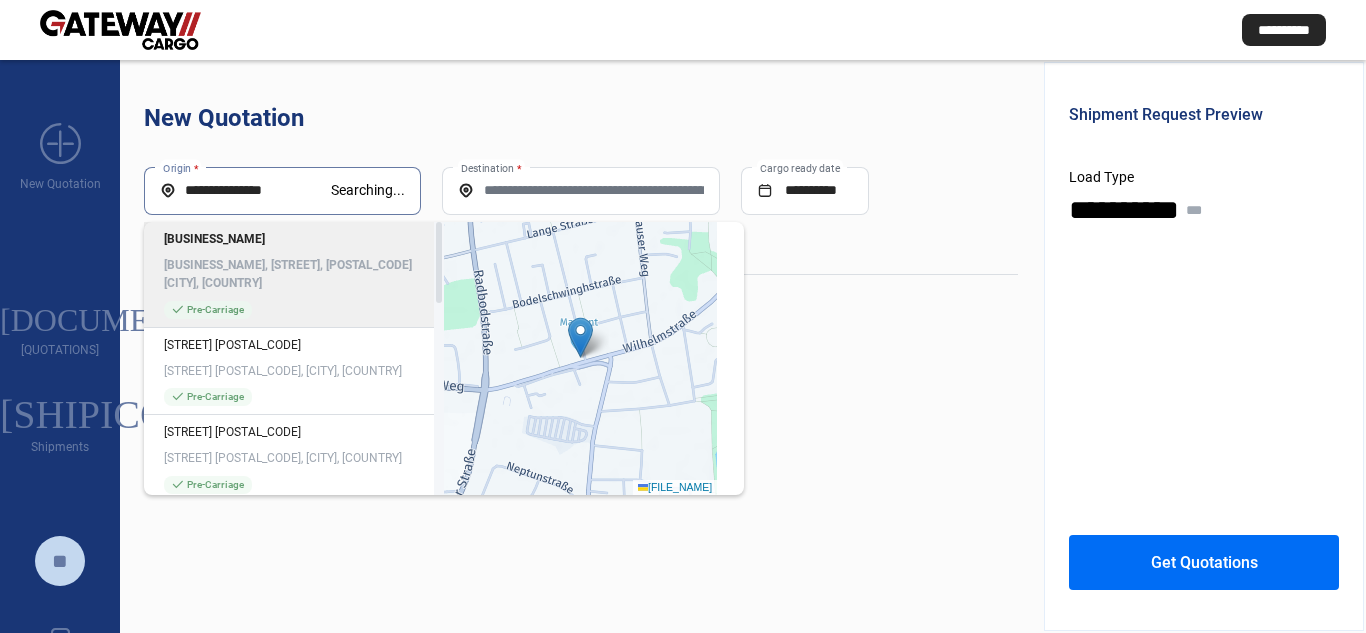click on "**********" at bounding box center (245, 190) 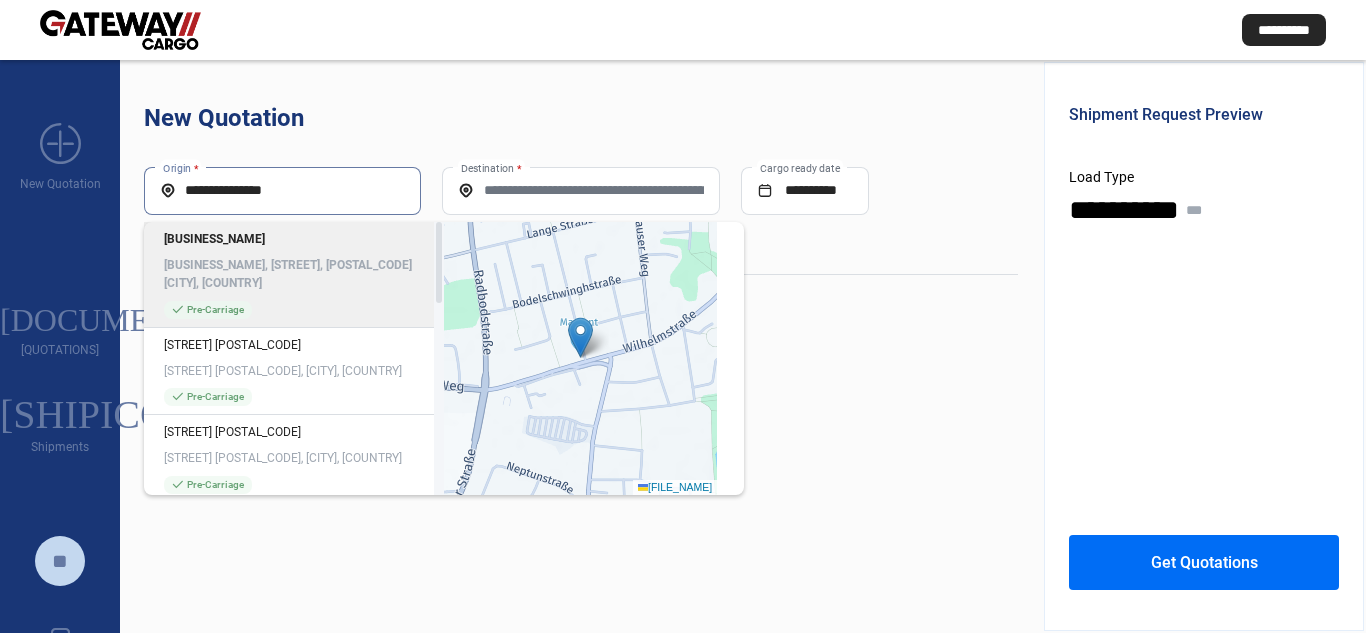 click on "**********" at bounding box center [282, 190] 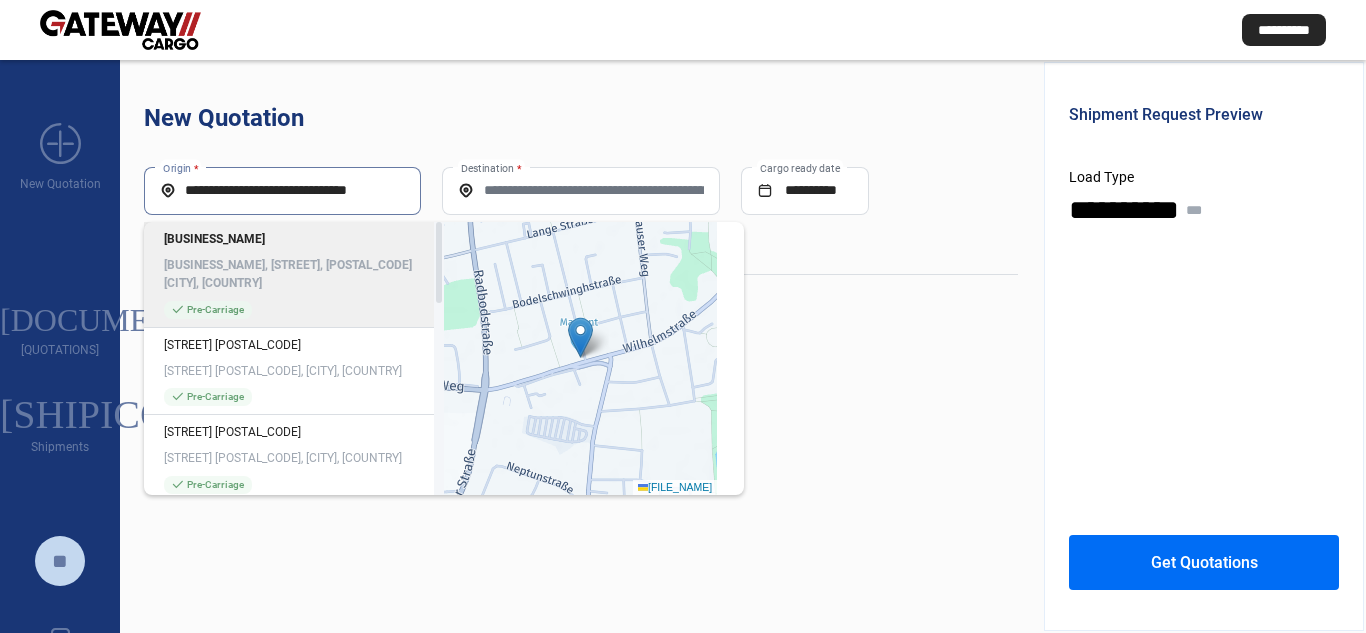 scroll, scrollTop: 0, scrollLeft: 2, axis: horizontal 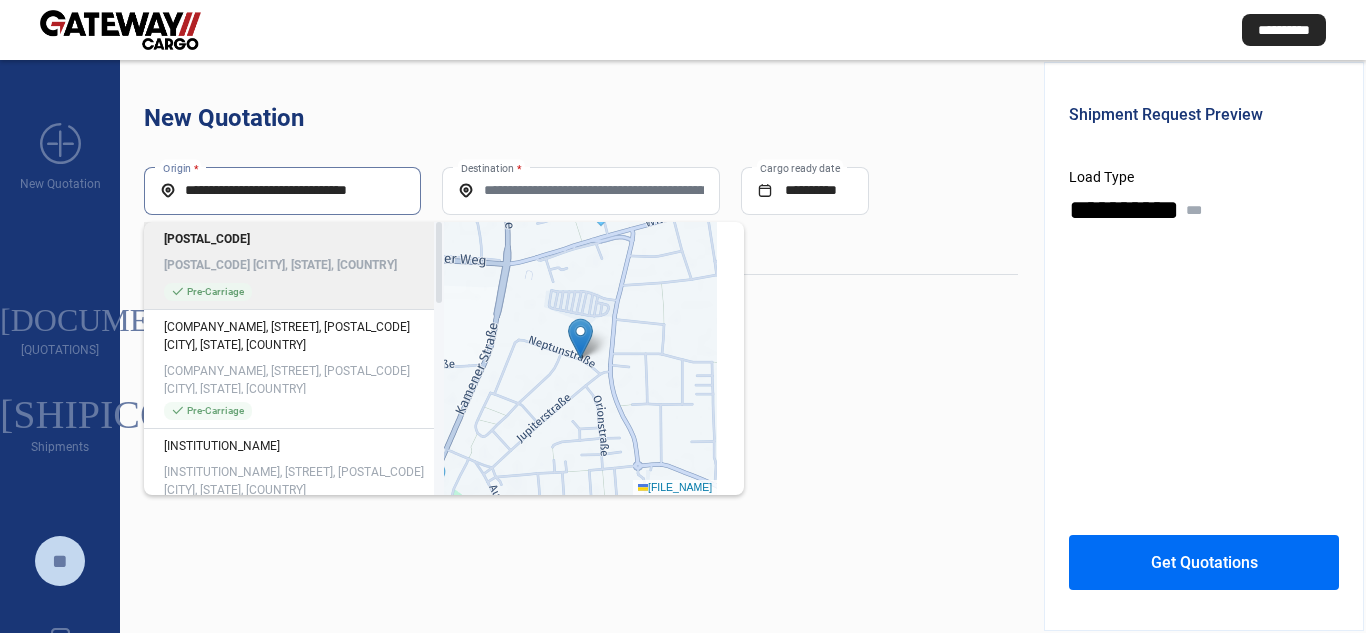 type on "**********" 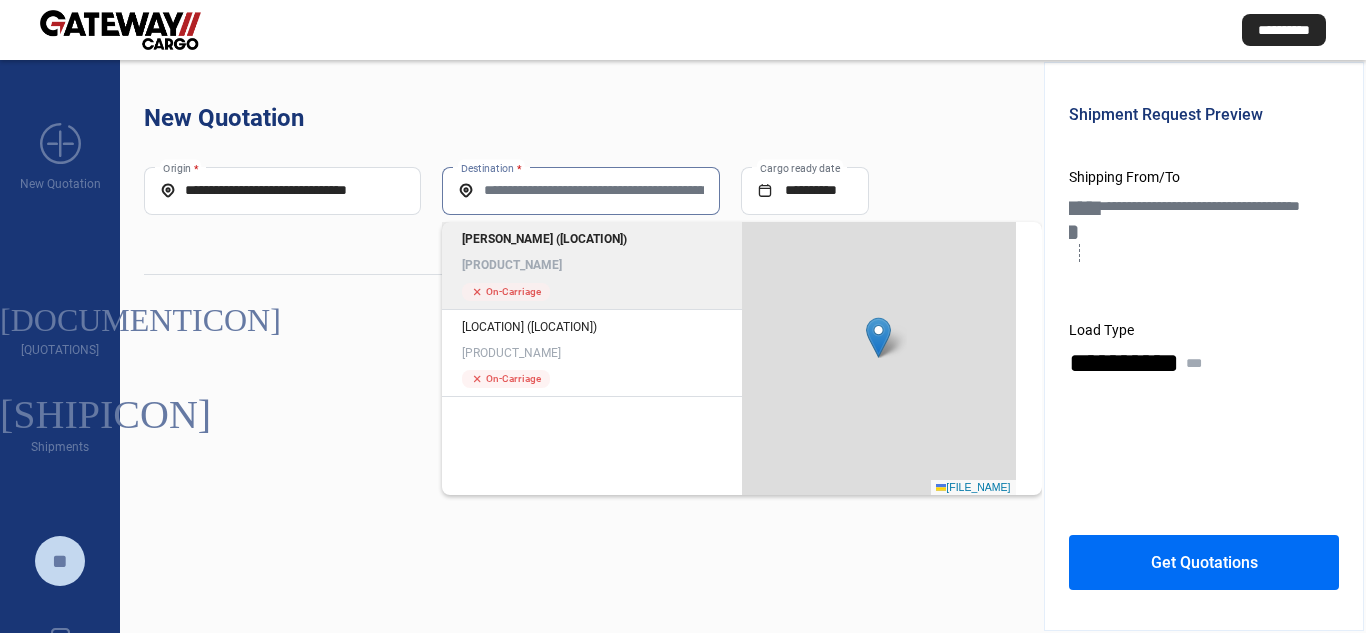 click on "Destination *" at bounding box center [580, 190] 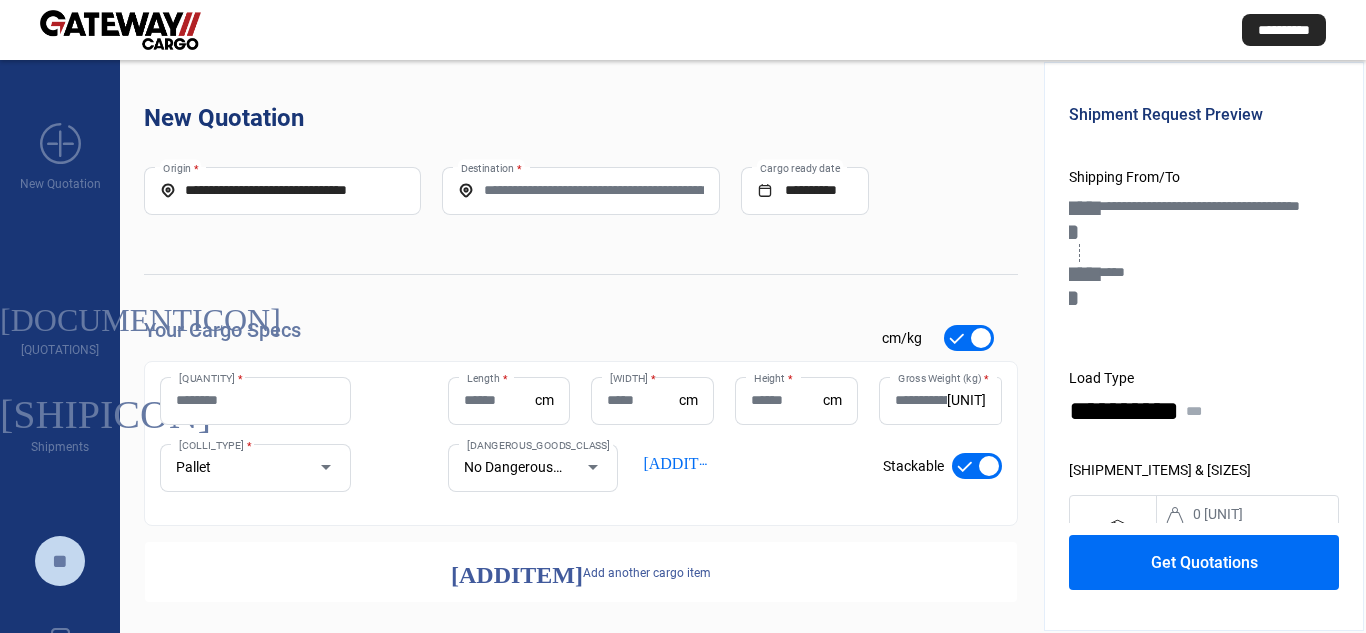 click on "[QUANTITY] *" at bounding box center (255, 400) 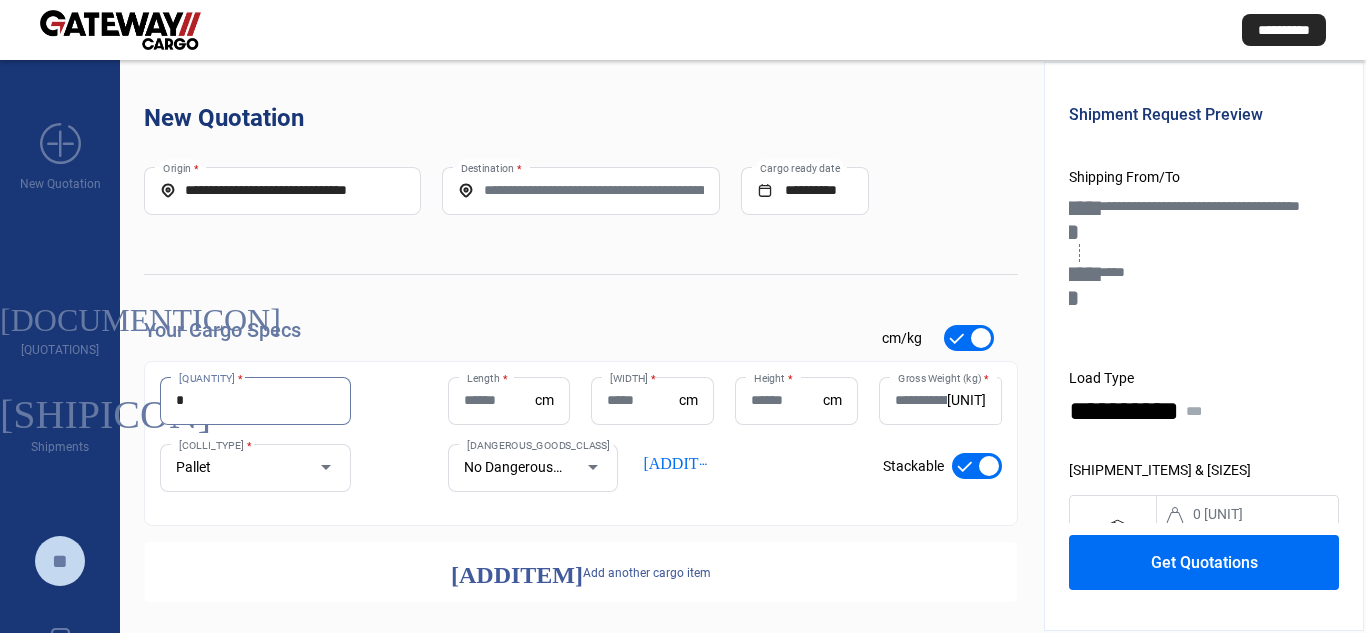 type on "*" 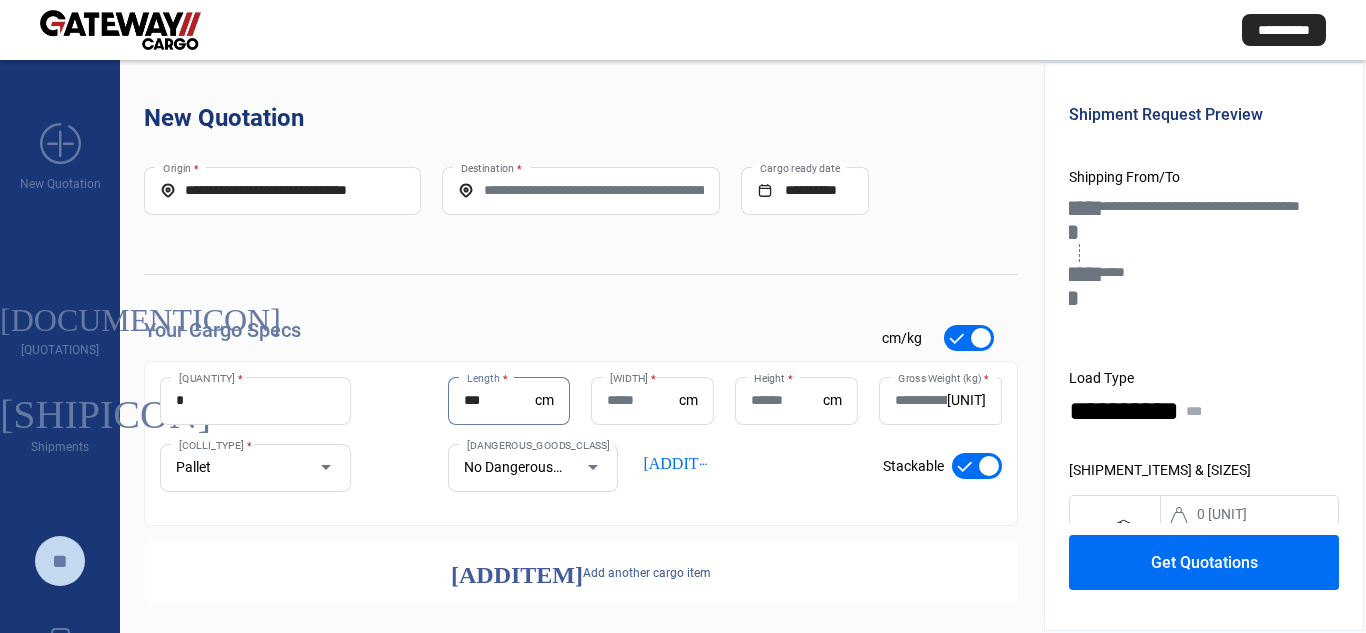 type on "***" 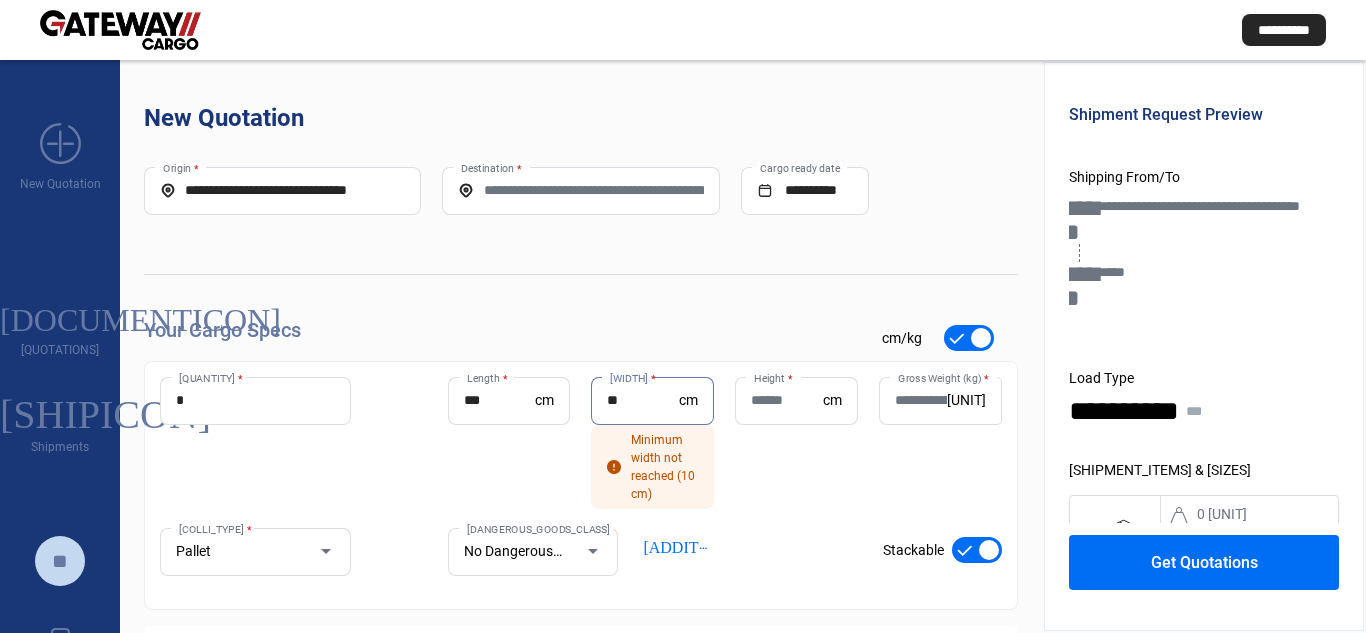 type on "**" 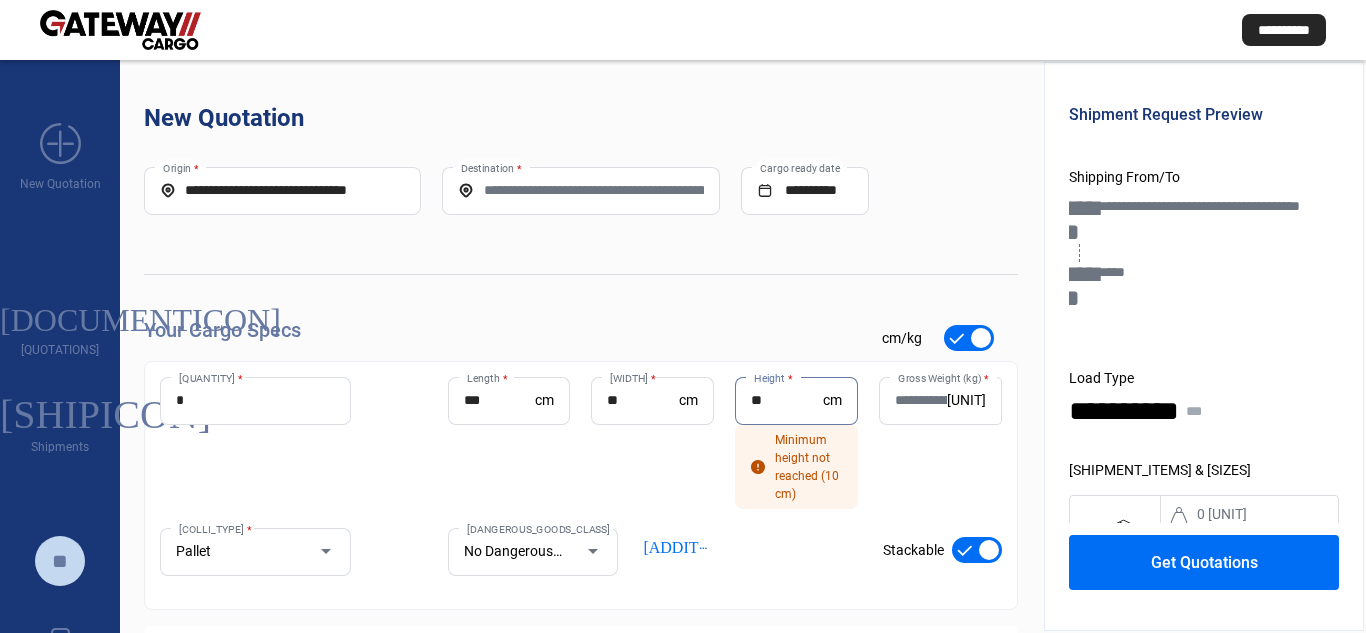 type on "**" 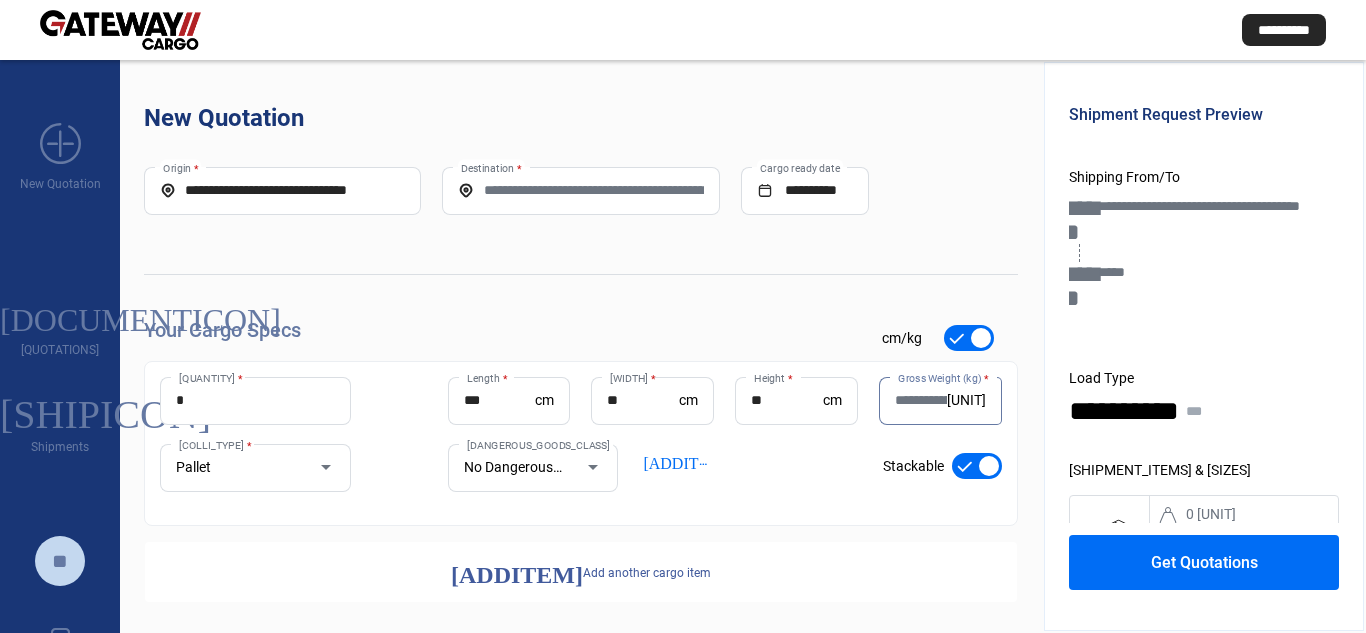 paste on "*****" 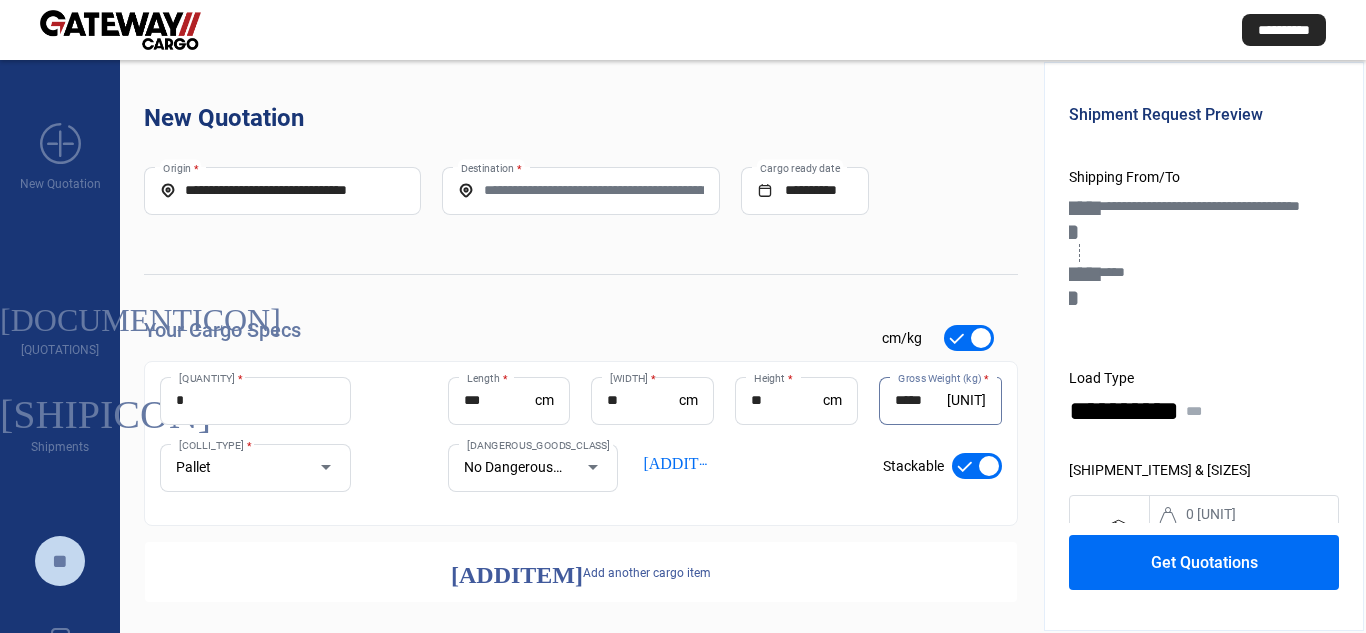type on "*****" 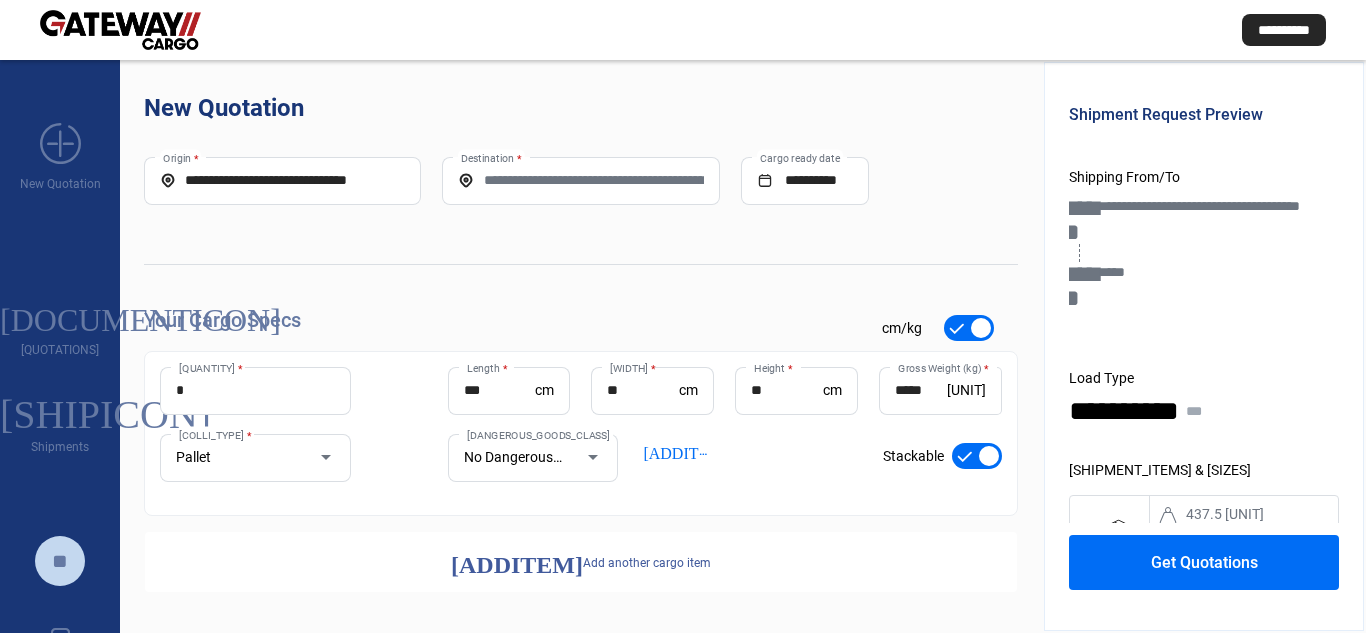 click on "[ADD_ITEM]" at bounding box center (517, 562) 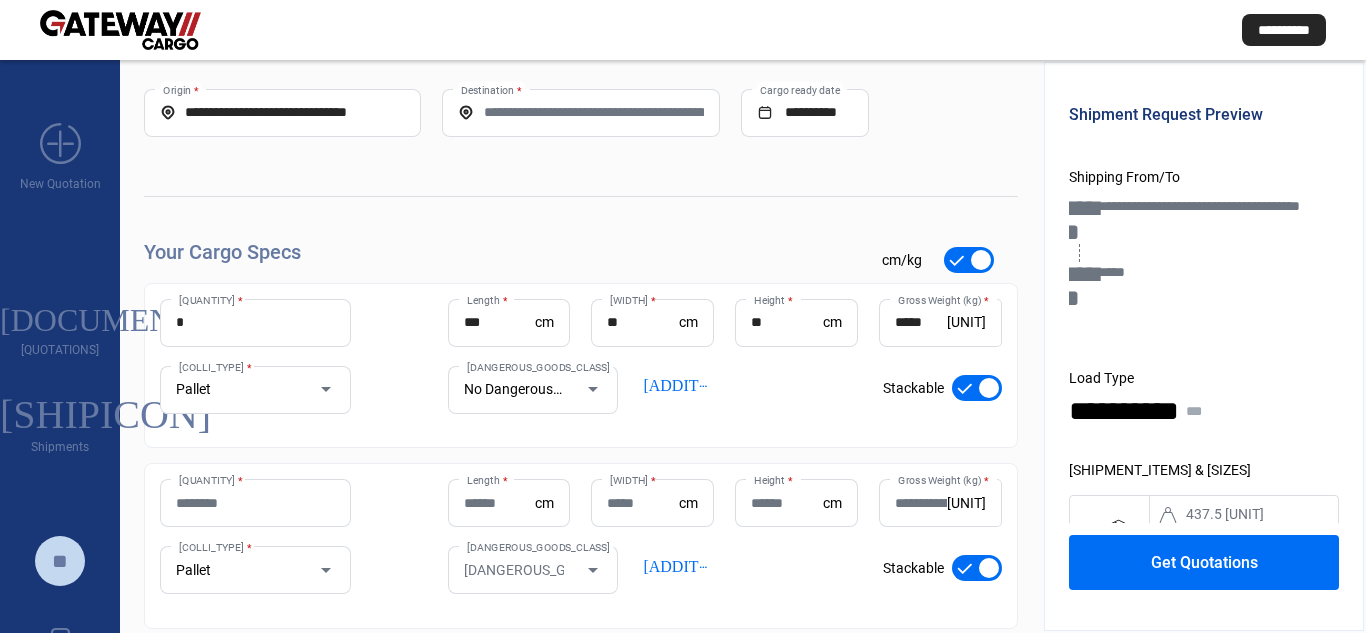 scroll, scrollTop: 191, scrollLeft: 0, axis: vertical 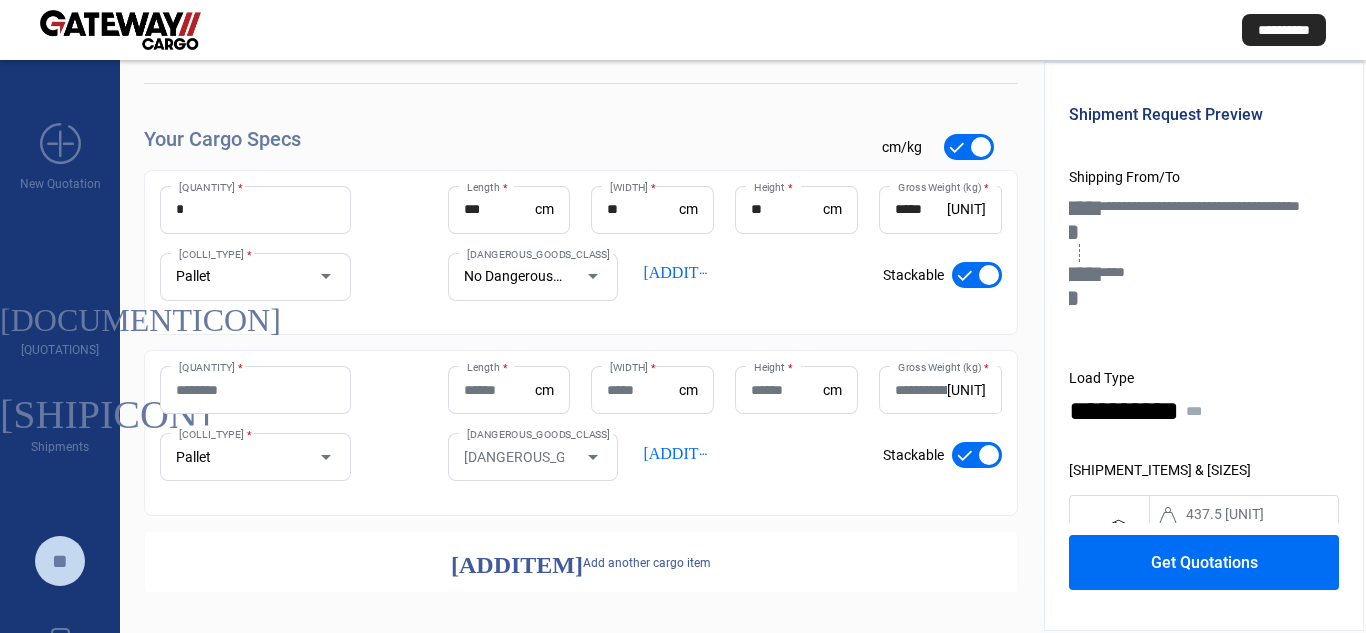 click on "[QUANTITY] * [LENGTH]  * [UNIT] [WIDTH]  * [UNIT] [HEIGHT]  * [UNIT] [GROSS_WEIGHT]  * [UNIT] [PALLET] [COLLI_TYPE] * [DANGEROUS_GOODS] [DANGEROUS_GOODS_CLASS] [DANGEROUS_GOODS_CLASS] [ADD_ITEM] [ADD_HS_CODES] [CHECK_MARK]    [STACKABLE]" at bounding box center (581, 433) 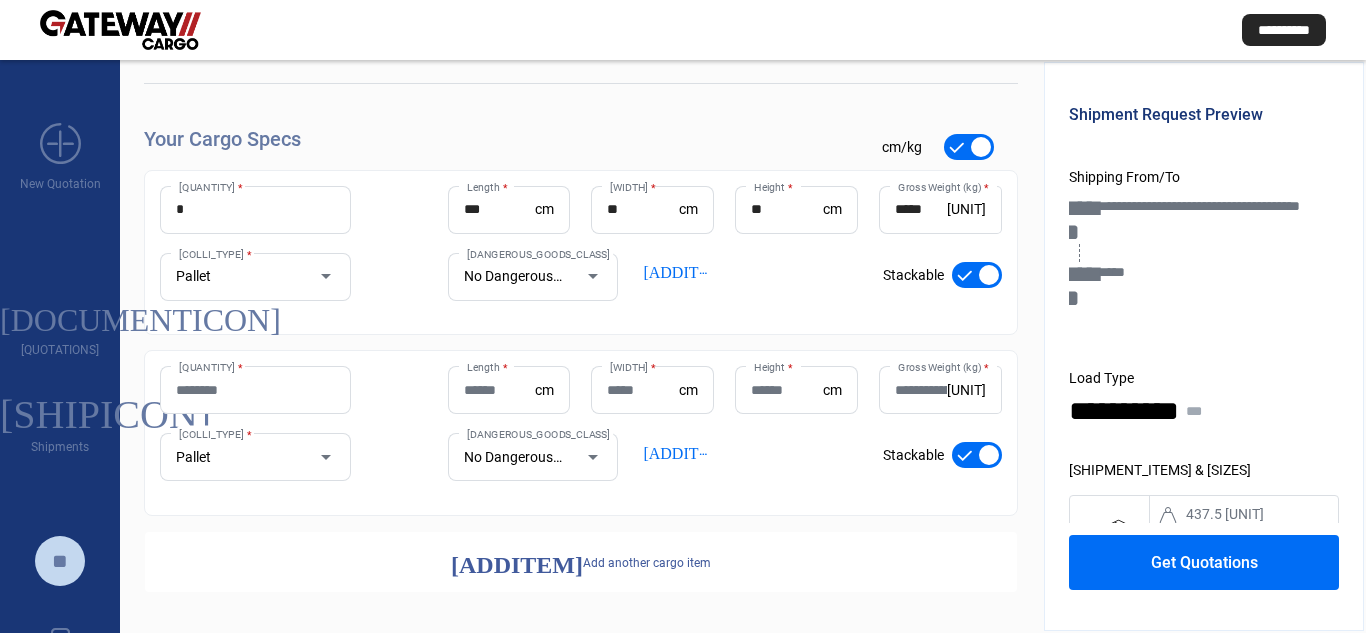 click on "[QUANTITY] *" at bounding box center (255, 390) 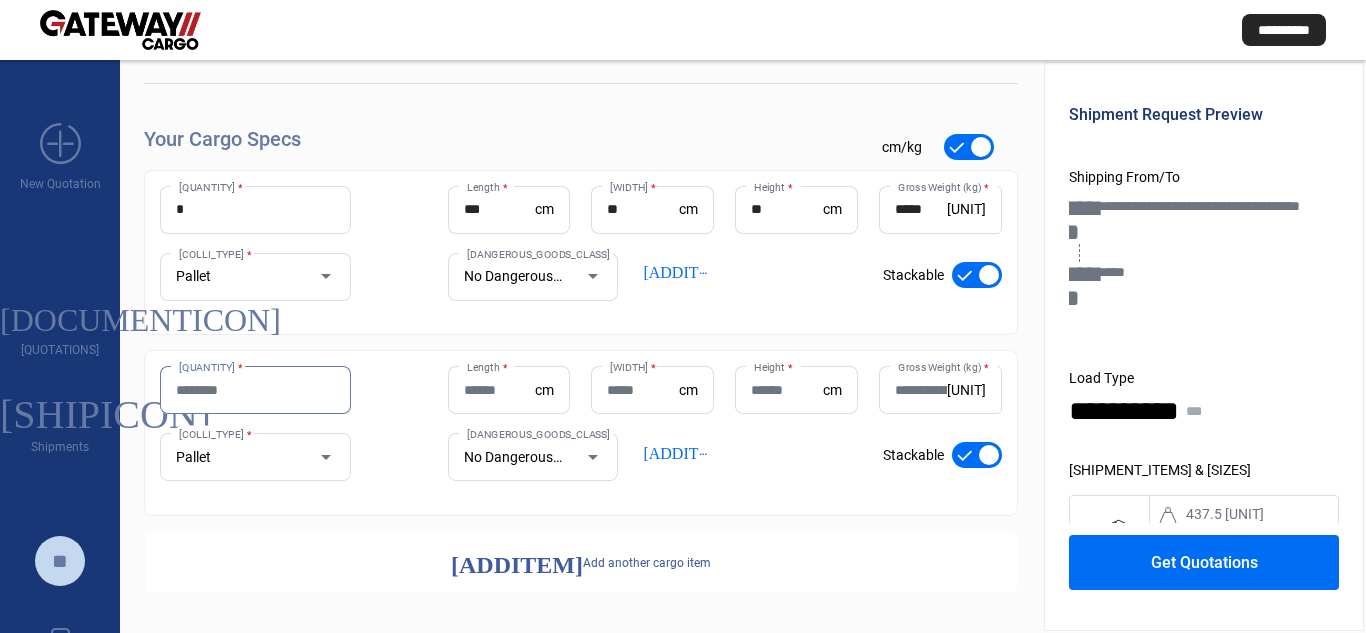 click on "[QUANTITY] *" at bounding box center (255, 390) 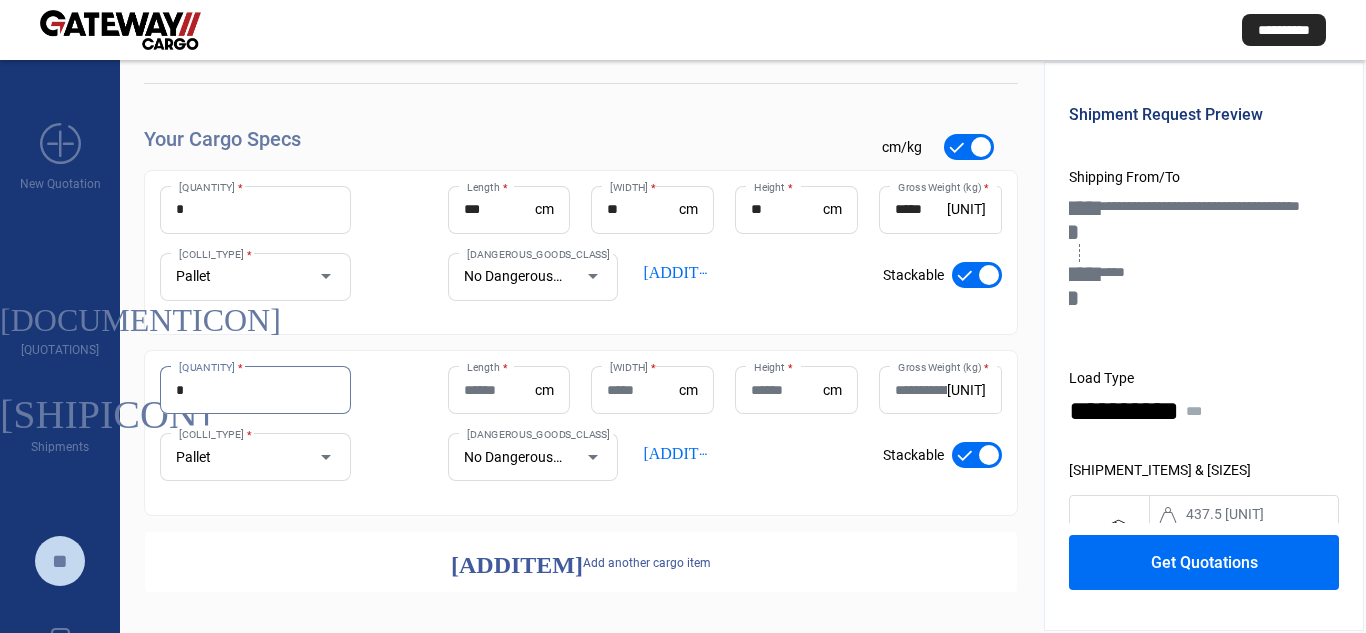 type on "*" 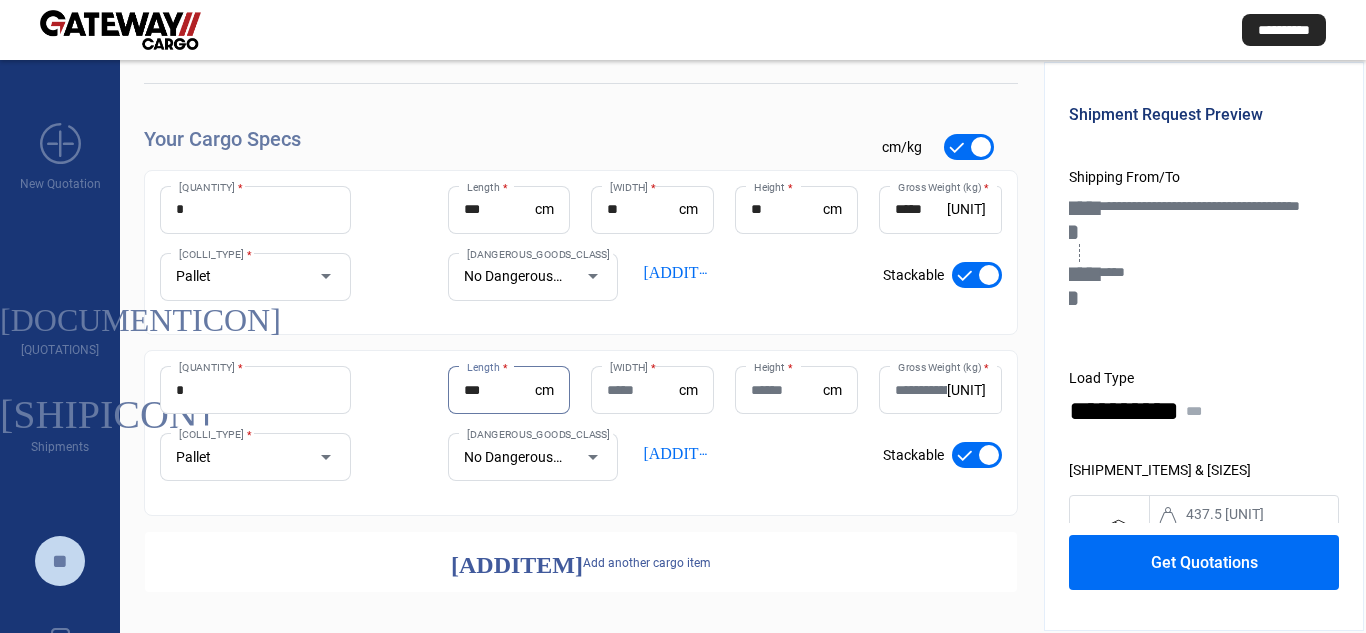 type on "***" 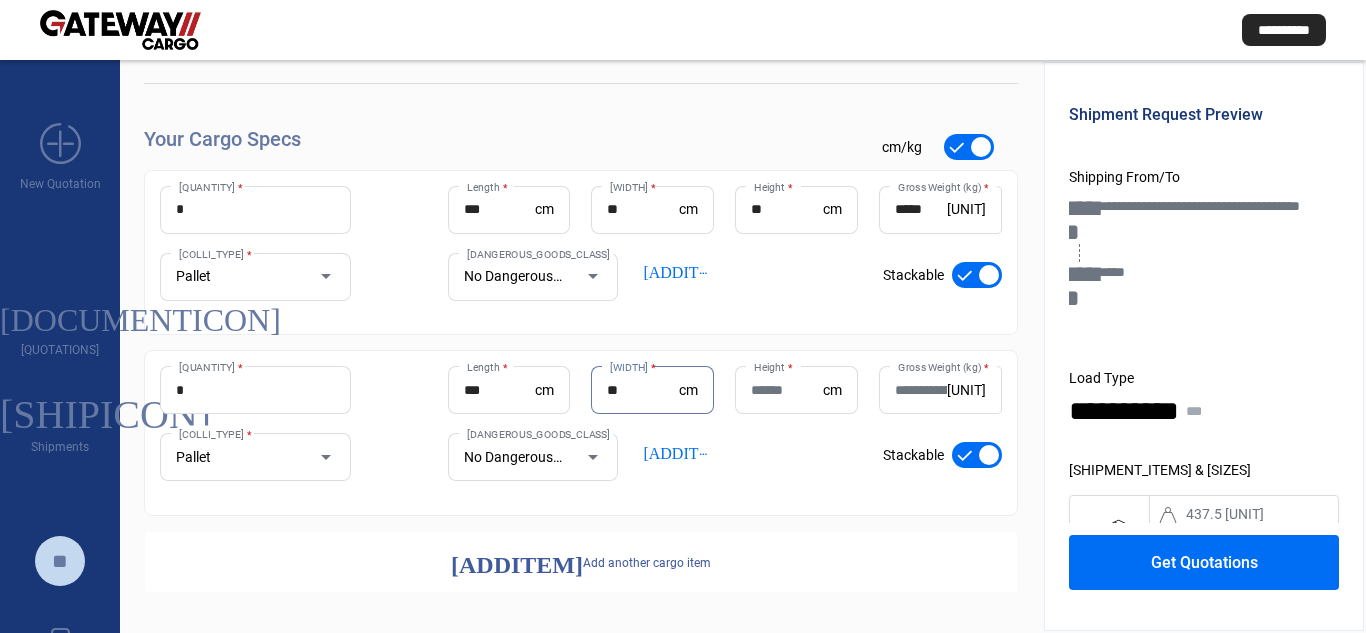 type on "**" 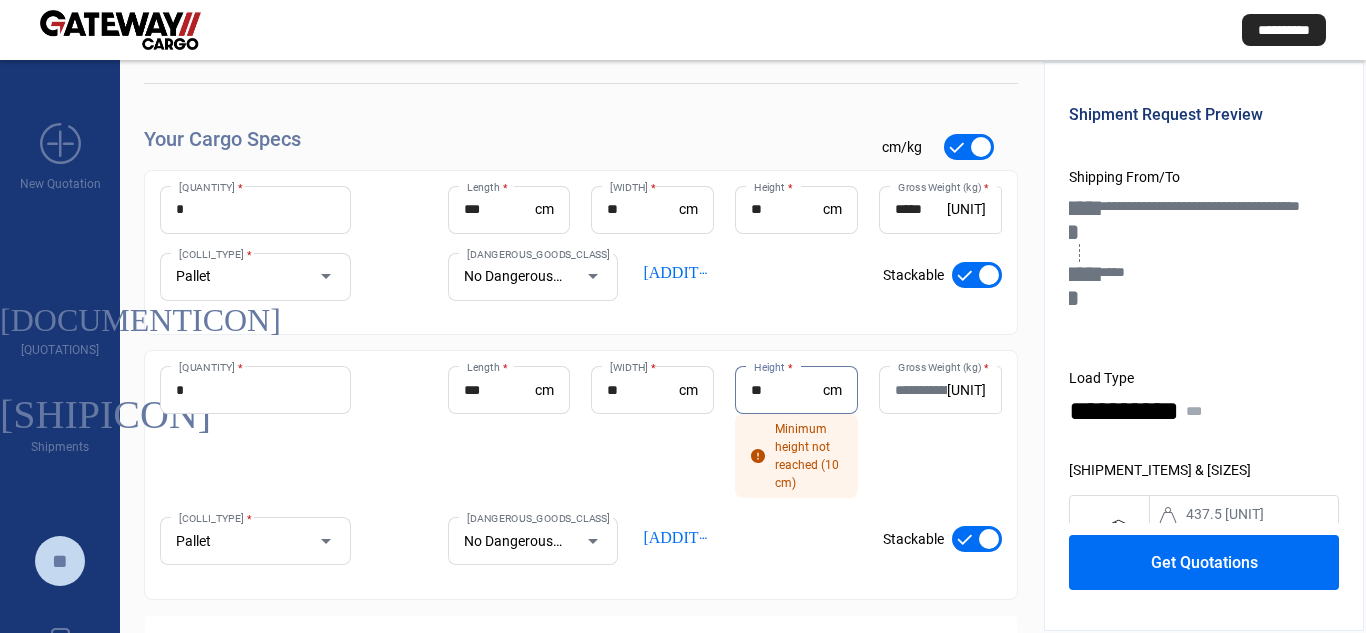 type on "**" 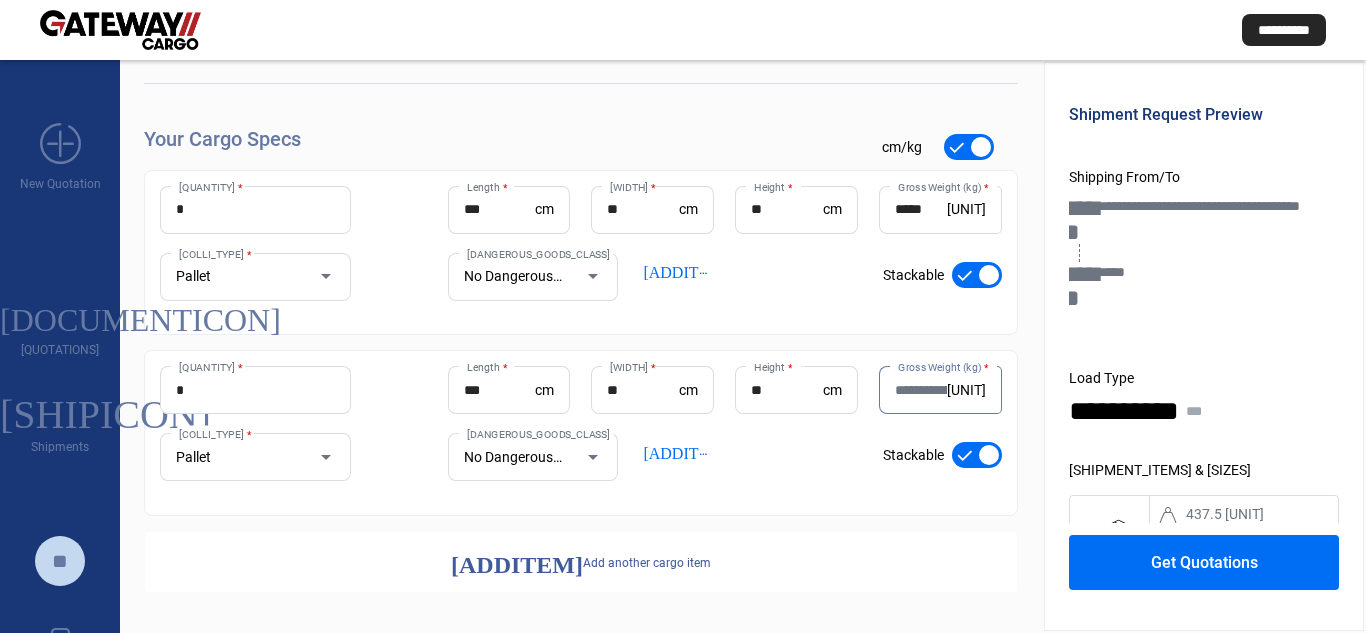 paste on "***" 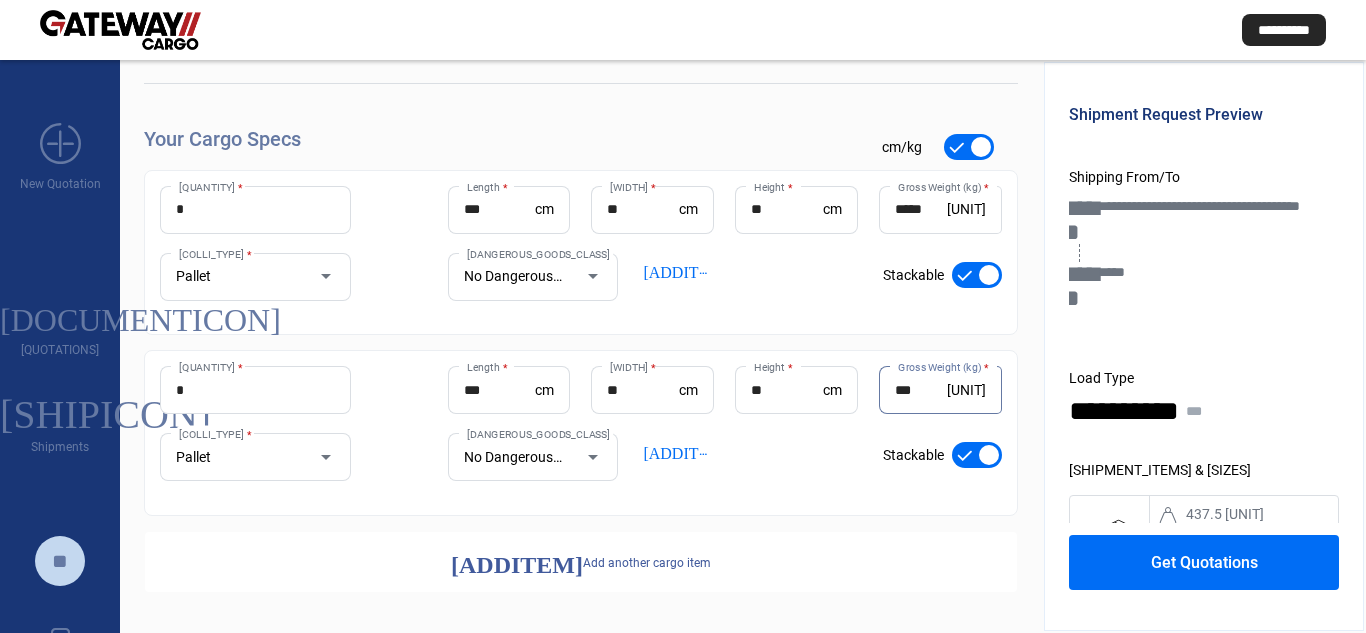type on "***" 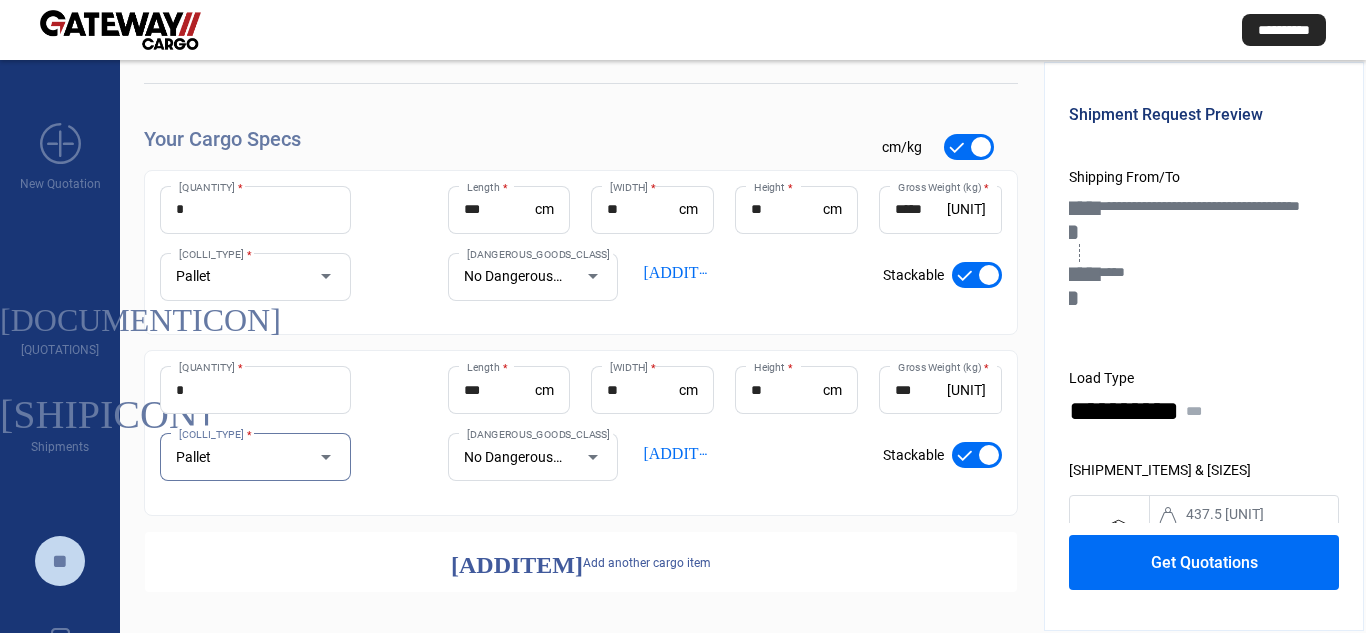 click on "Get Quotations" at bounding box center [1204, 562] 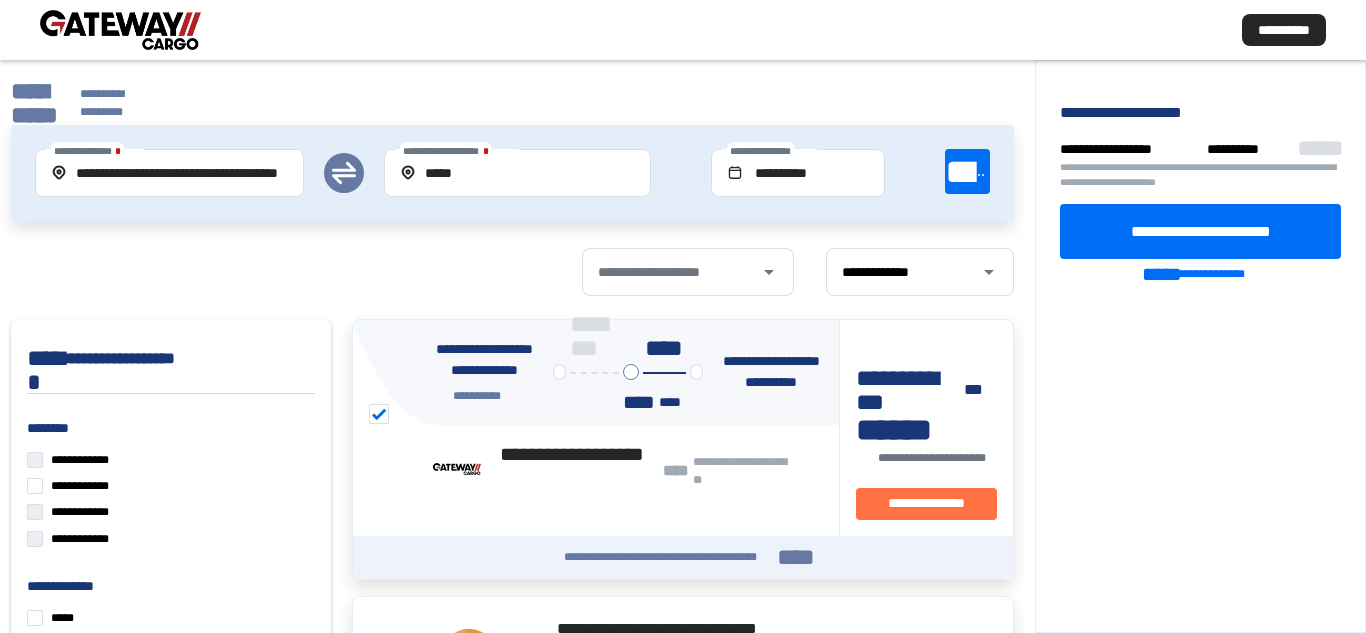 click on "**********" at bounding box center (1201, 230) 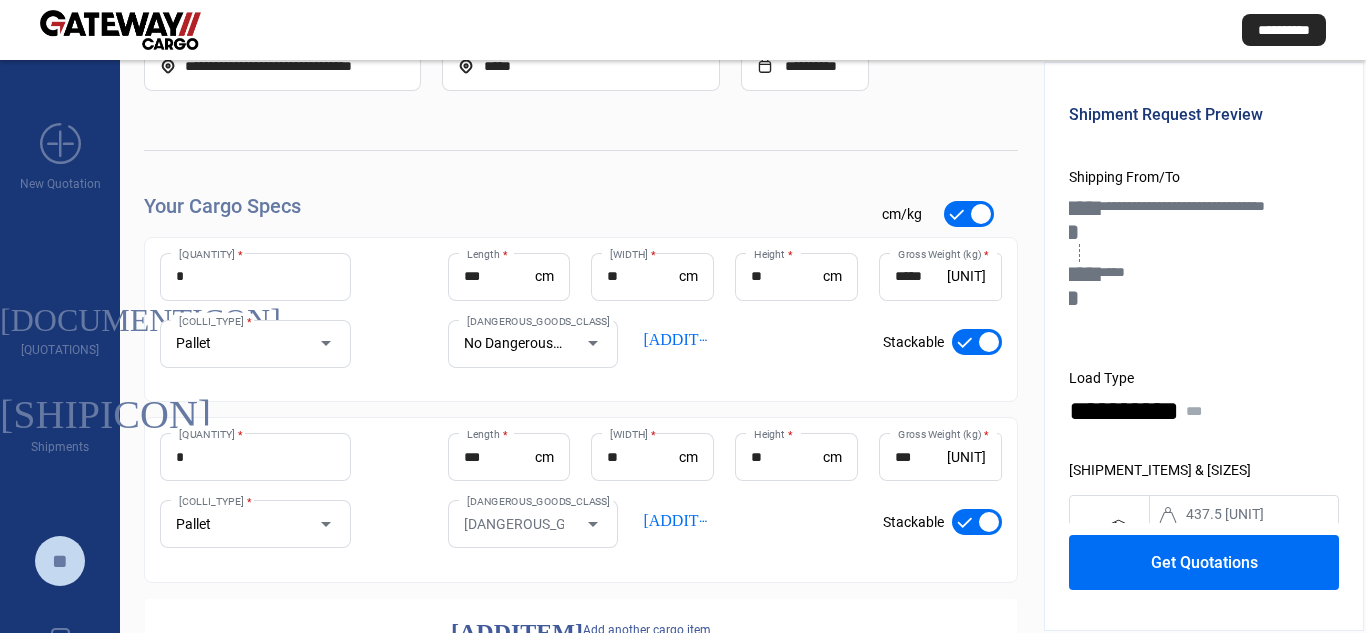 scroll, scrollTop: 191, scrollLeft: 0, axis: vertical 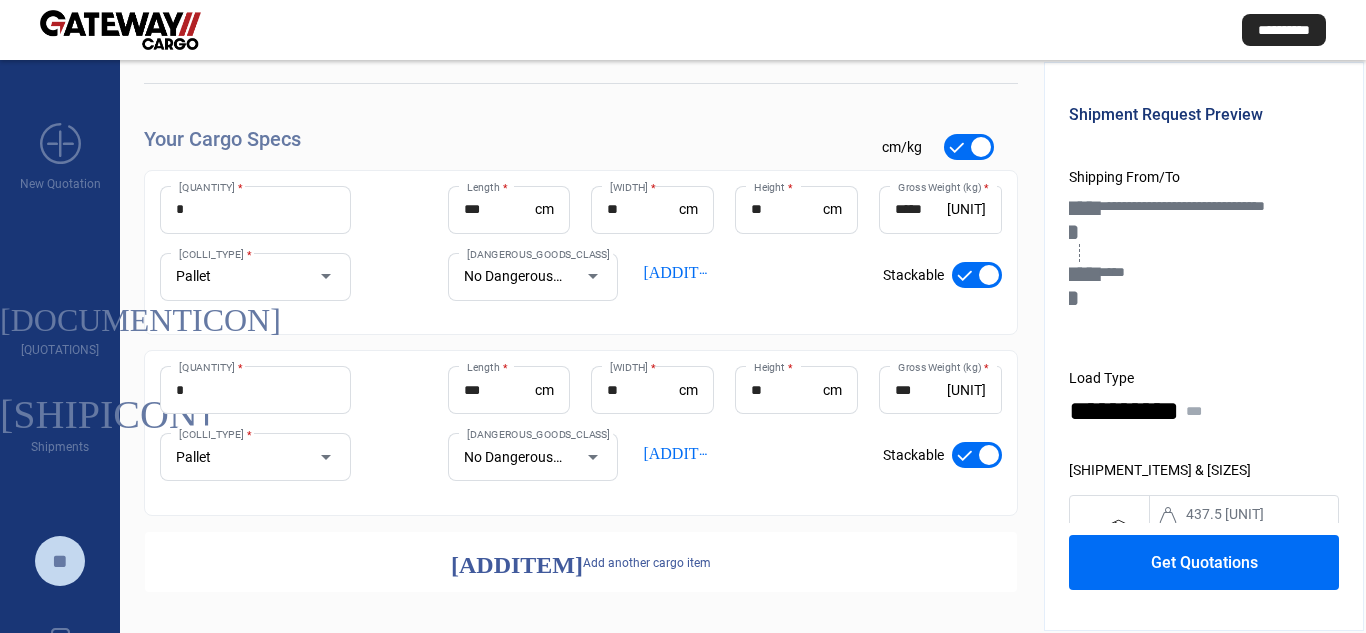 click at bounding box center (977, 275) 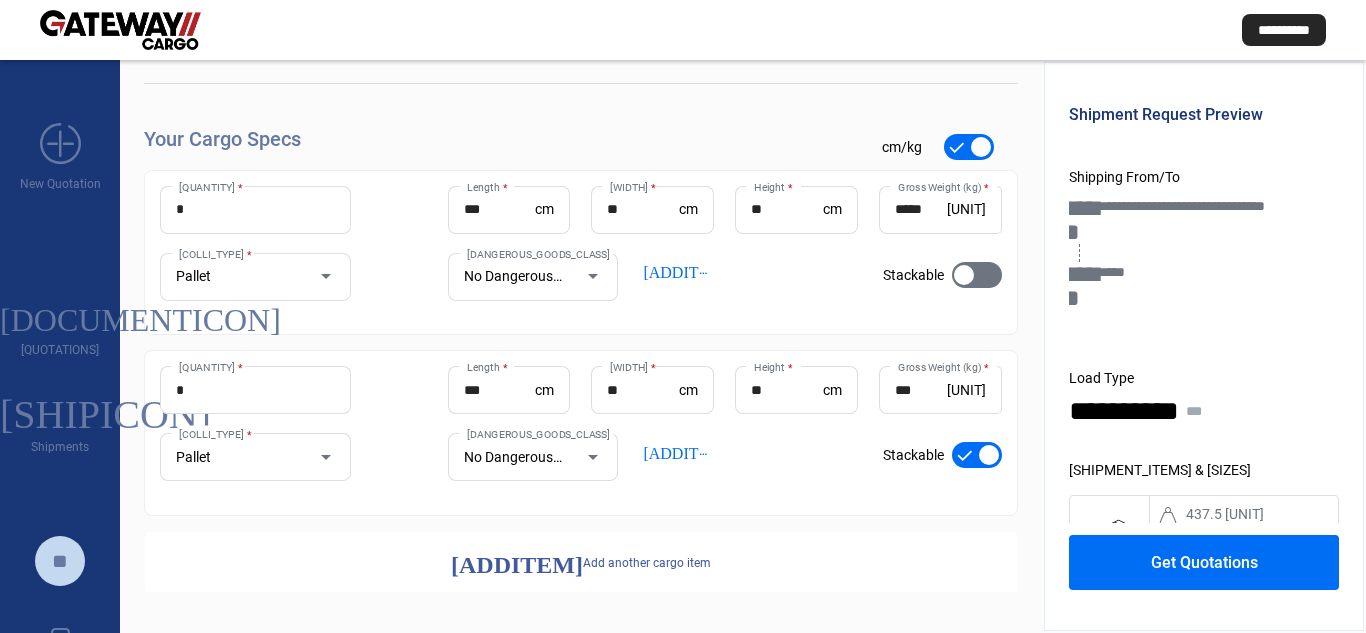 click at bounding box center (977, 455) 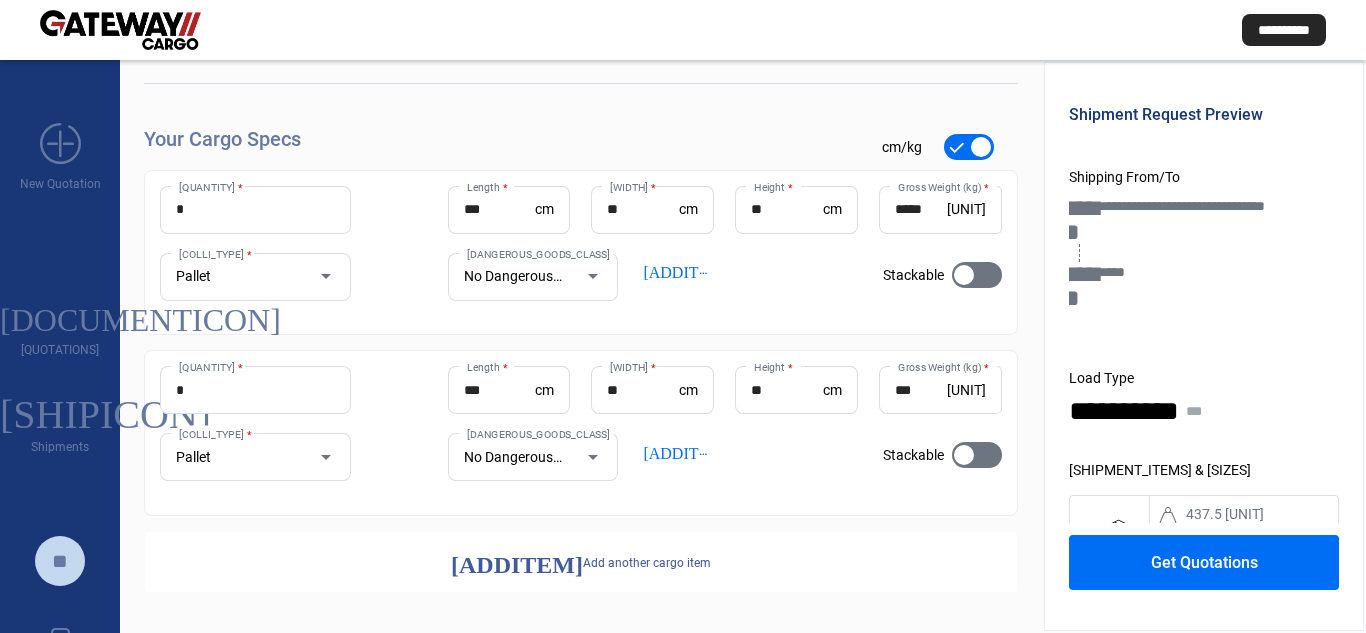 click on "Get Quotations" at bounding box center [1204, 562] 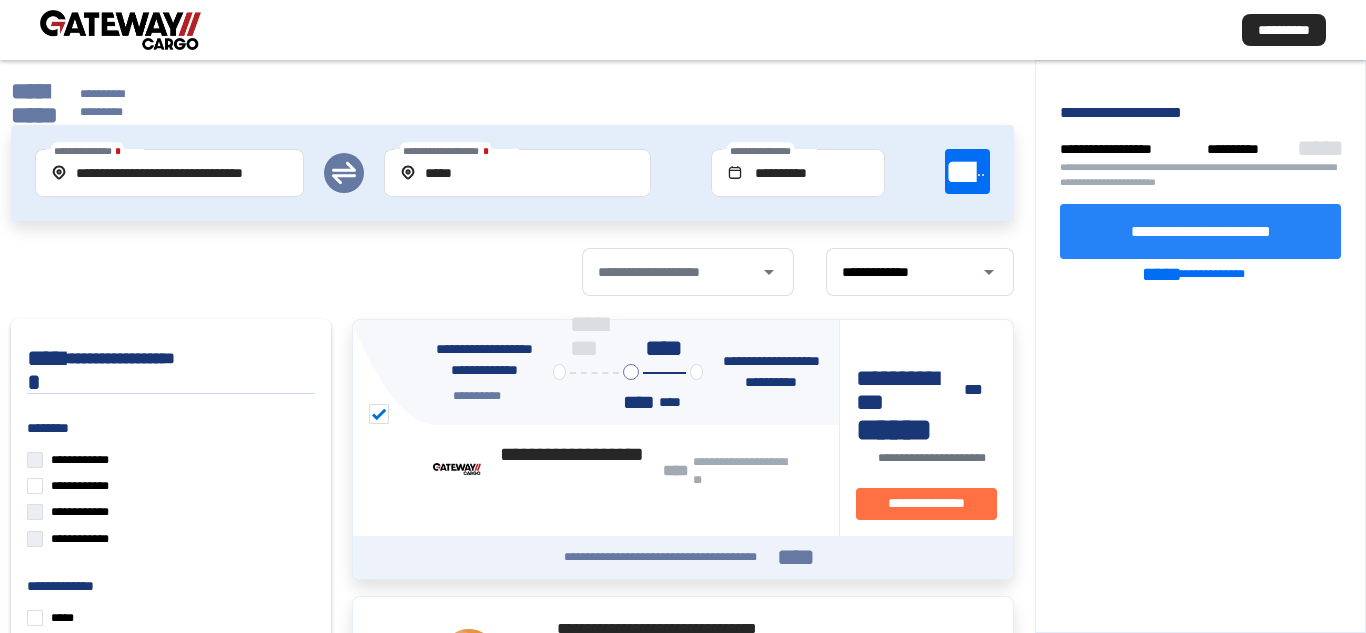 click on "**********" at bounding box center (1200, 231) 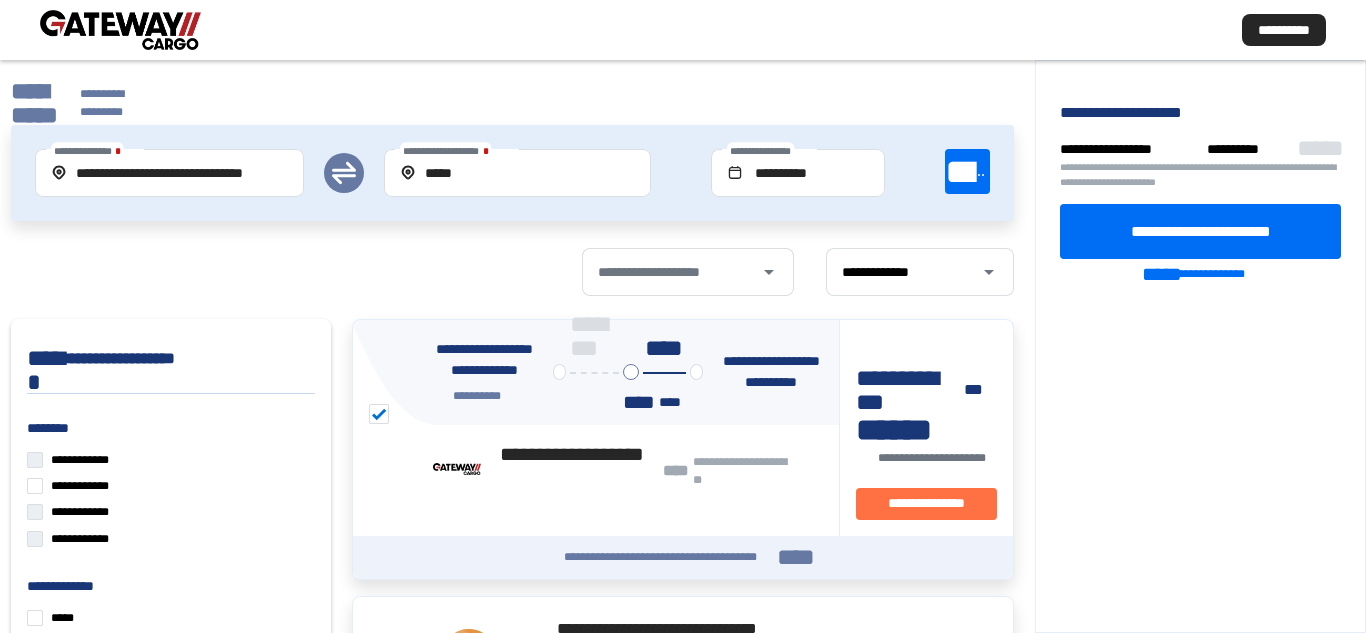 click on "**********" at bounding box center [512, 152] 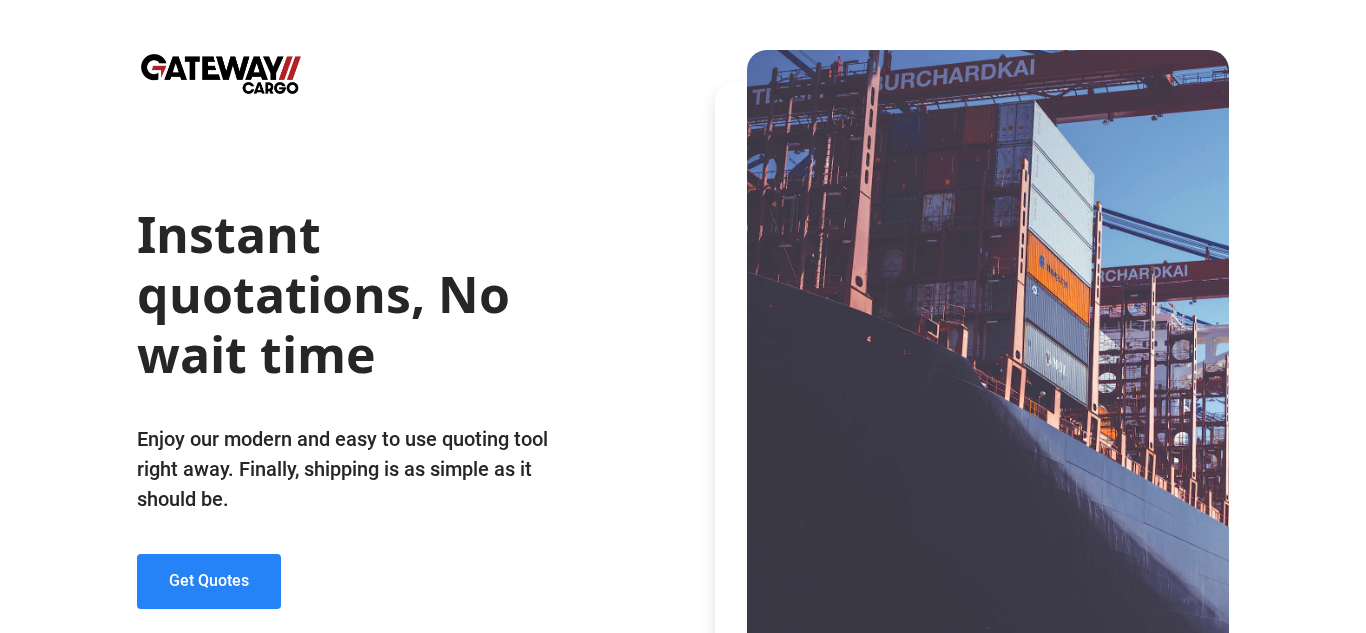 click on "Get Quotes" at bounding box center [209, 581] 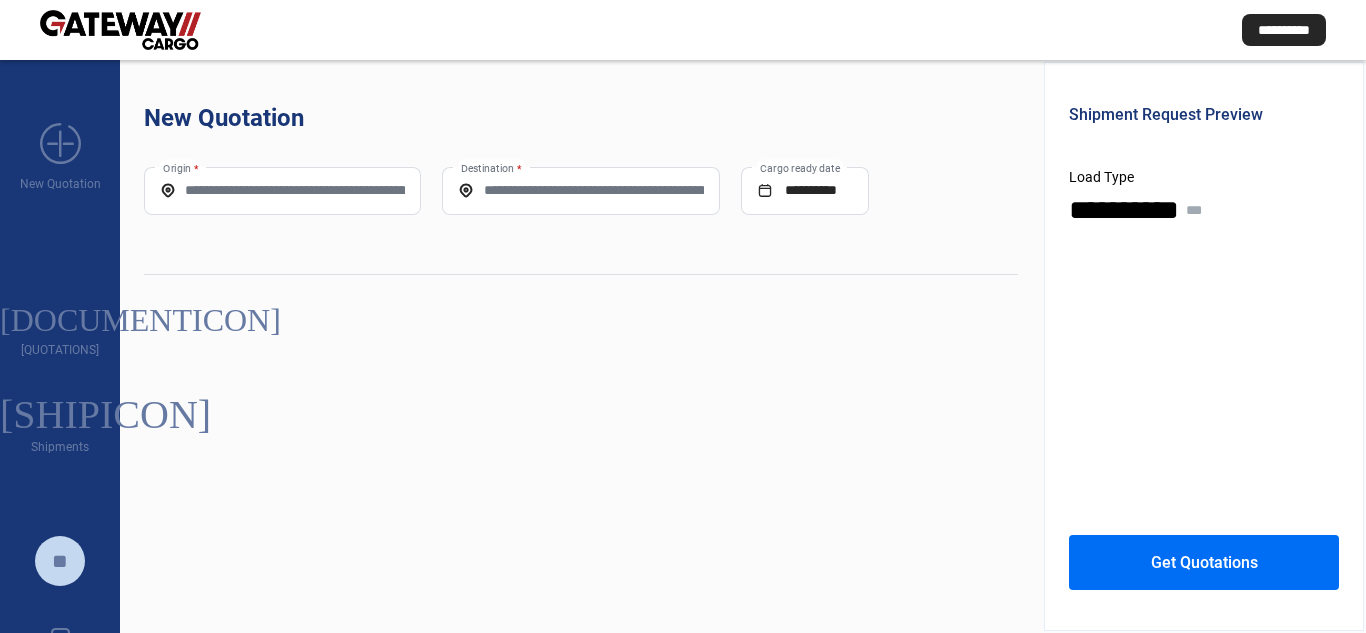 click on "[ORIGIN] *" at bounding box center [282, 190] 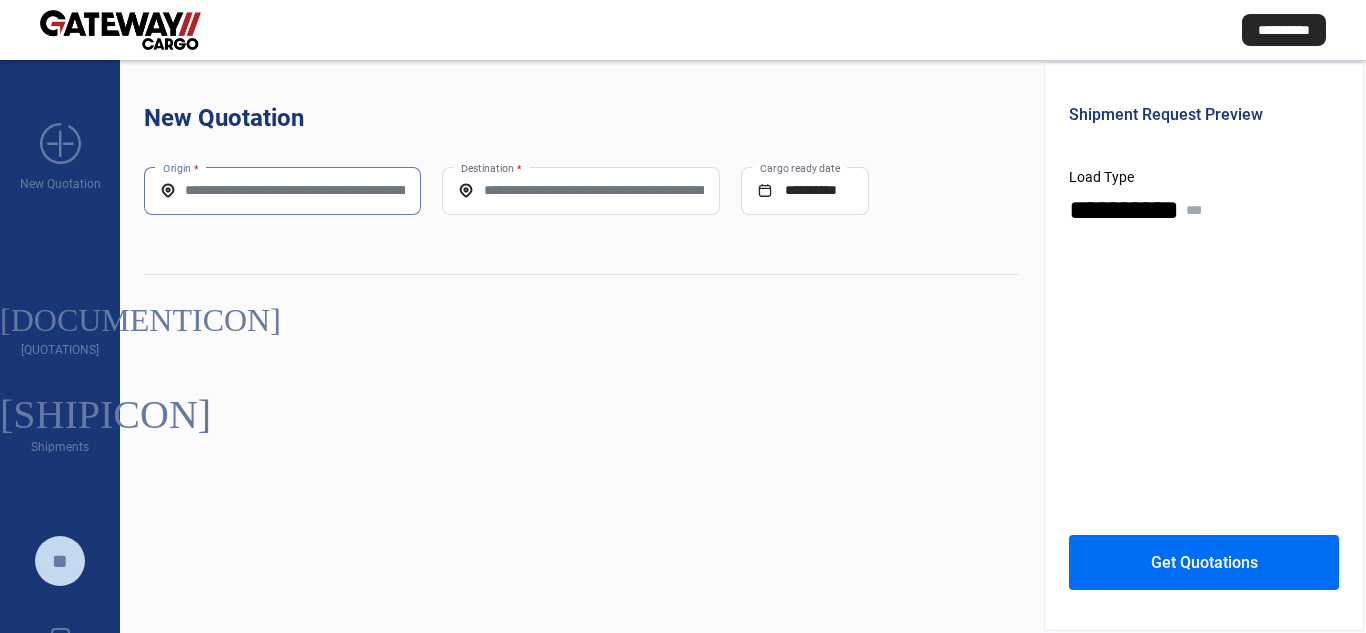 paste on "**********" 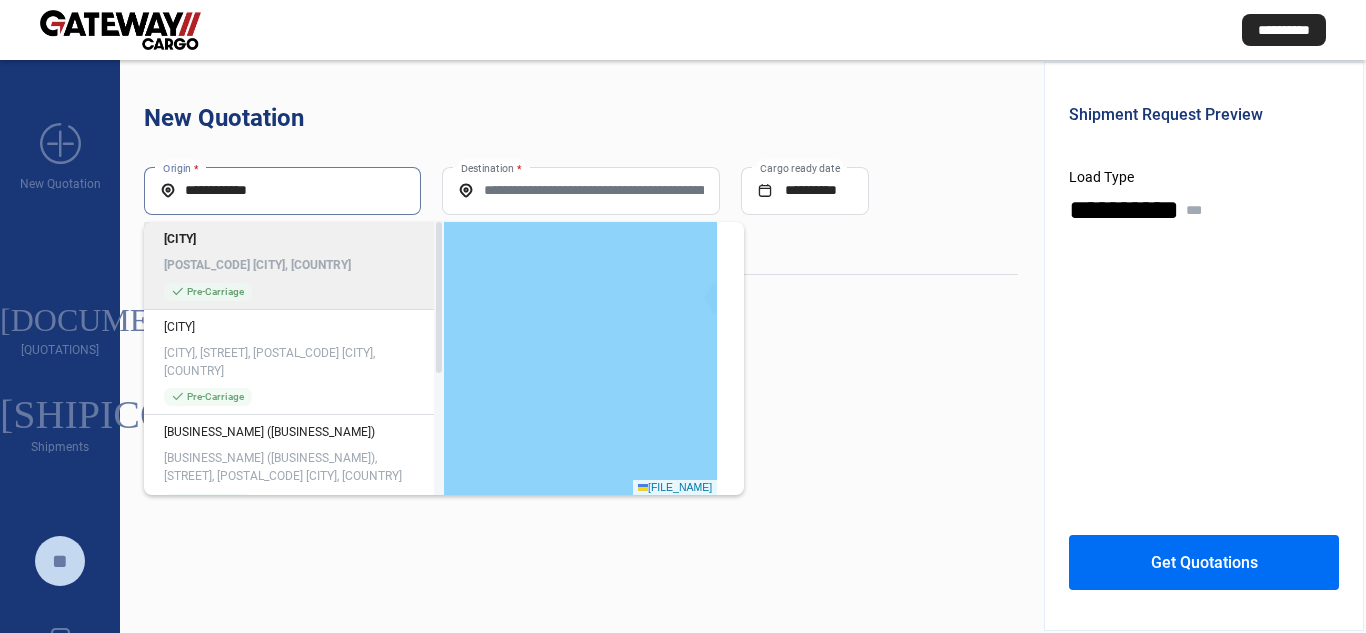 type on "**********" 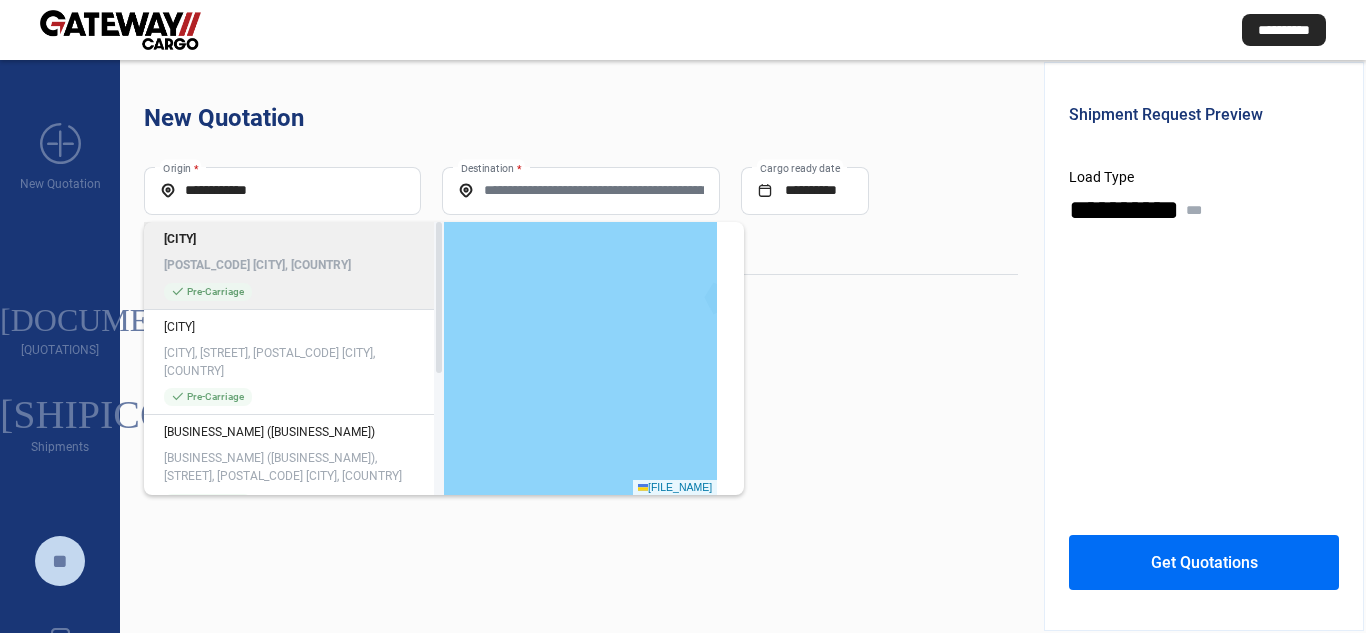 click on "[POSTAL_CODE] [CITY], [COUNTRY]" at bounding box center [294, 265] 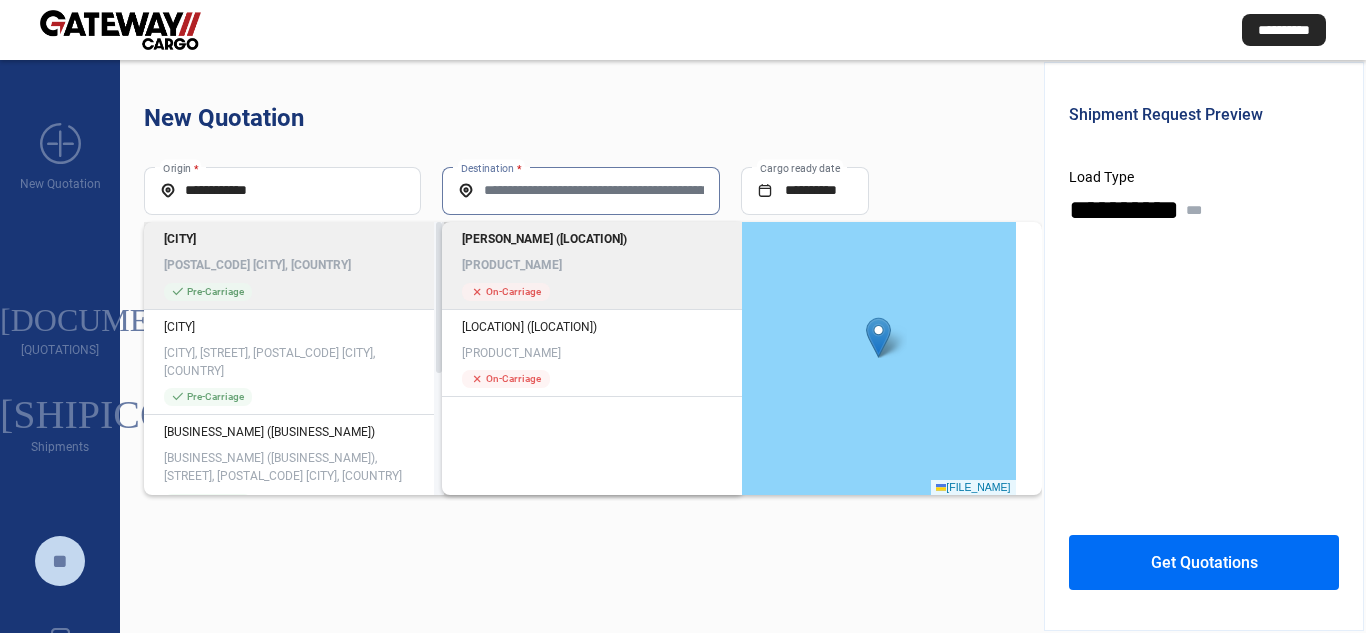 click on "Destination *" at bounding box center (580, 190) 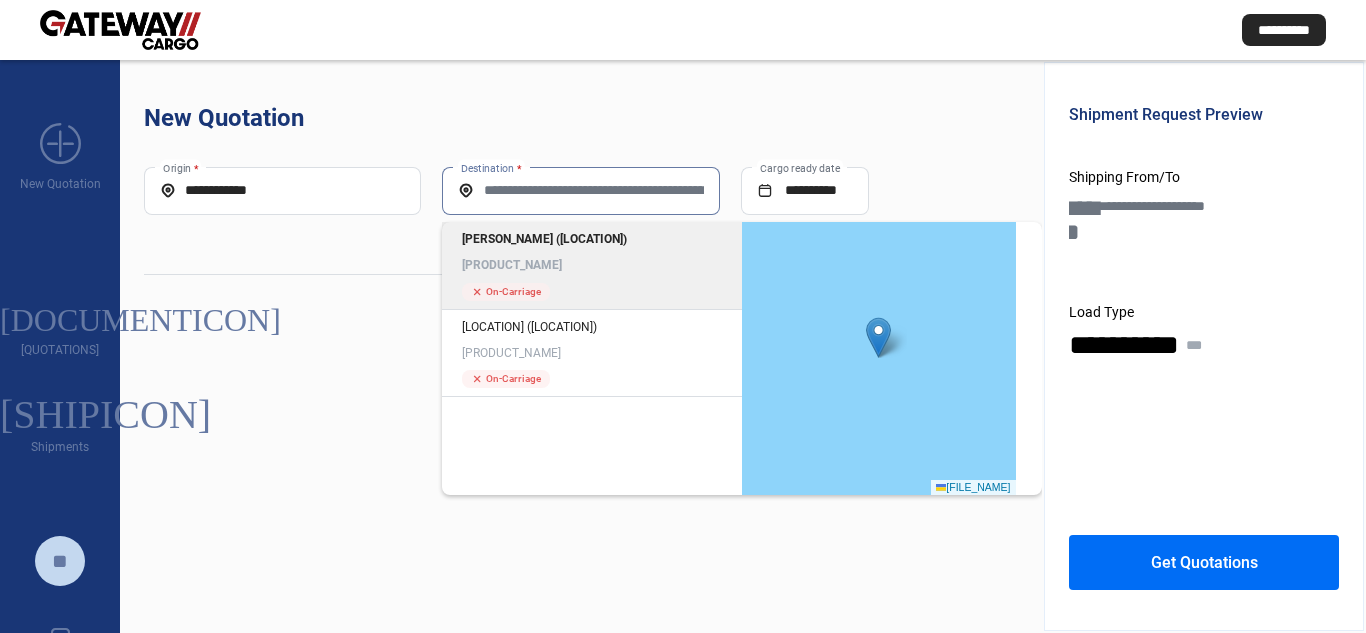 click on "[PRODUCT_NAME]" at bounding box center [592, 265] 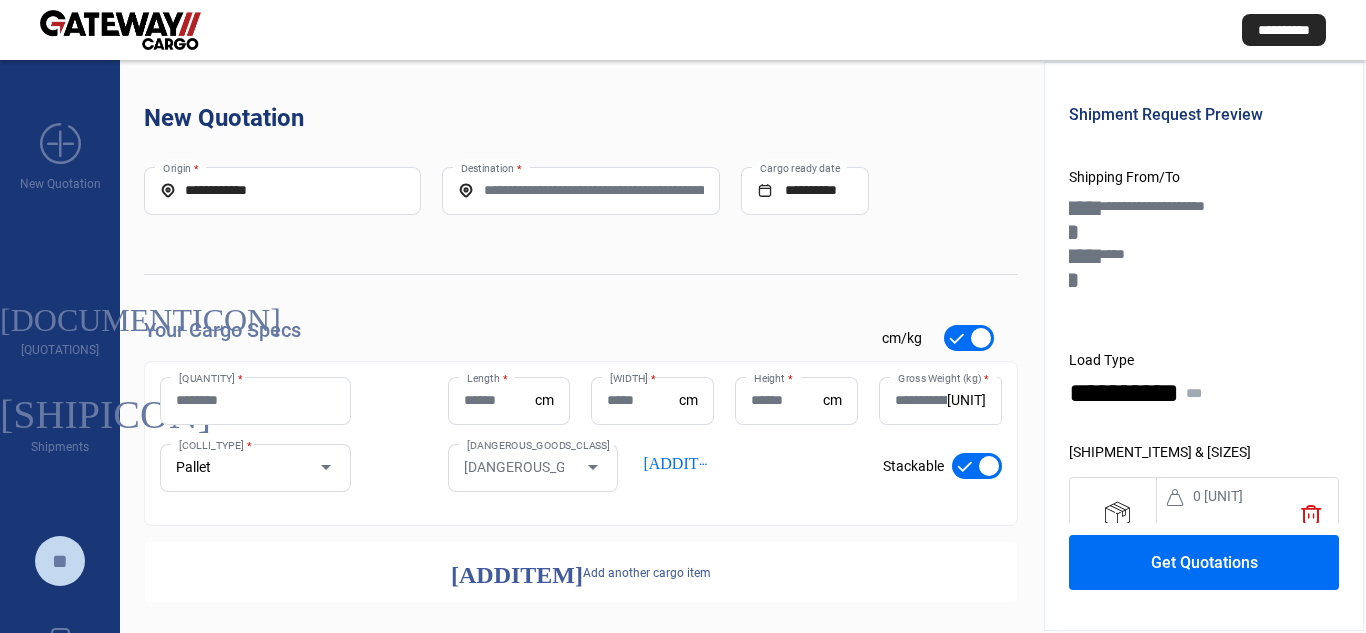 click on "[QUANTITY] *" at bounding box center [255, 401] 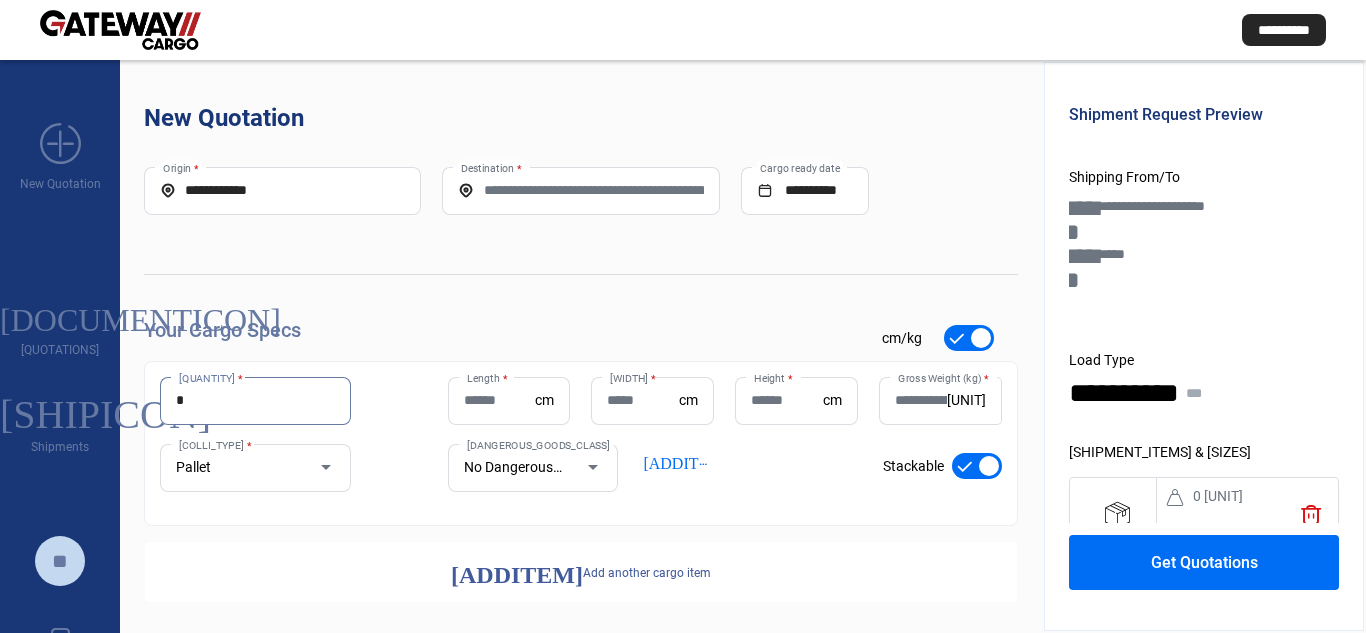 type on "*" 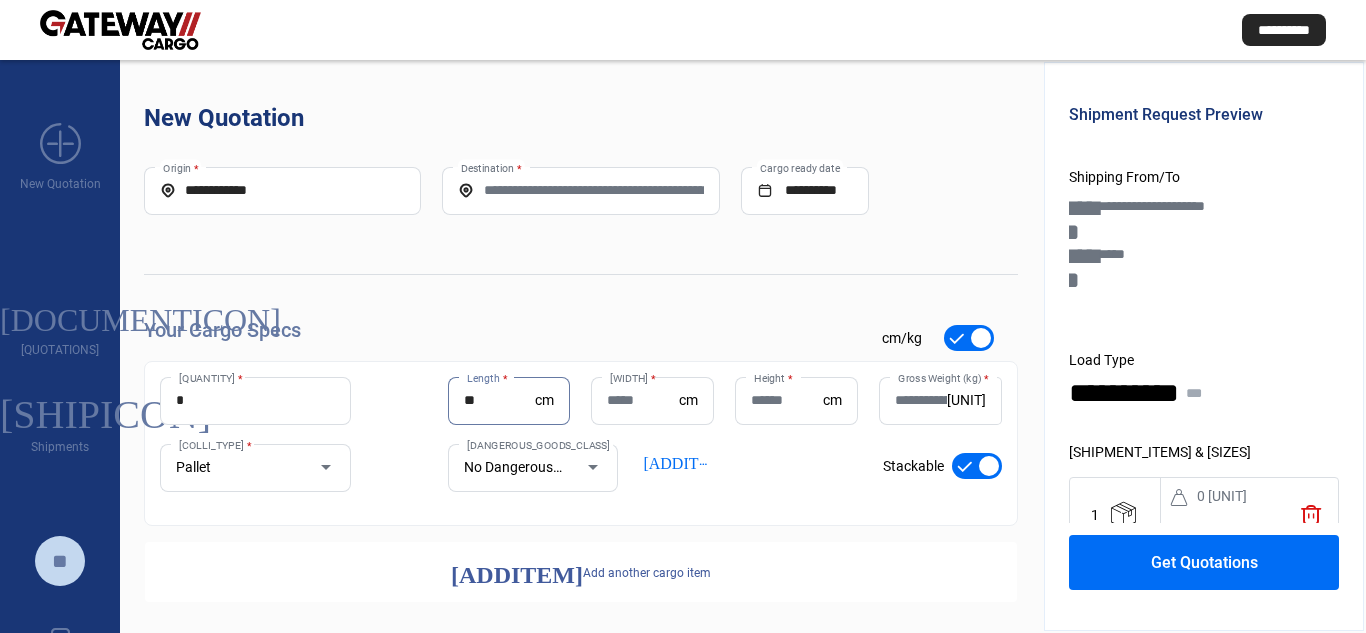 type on "**" 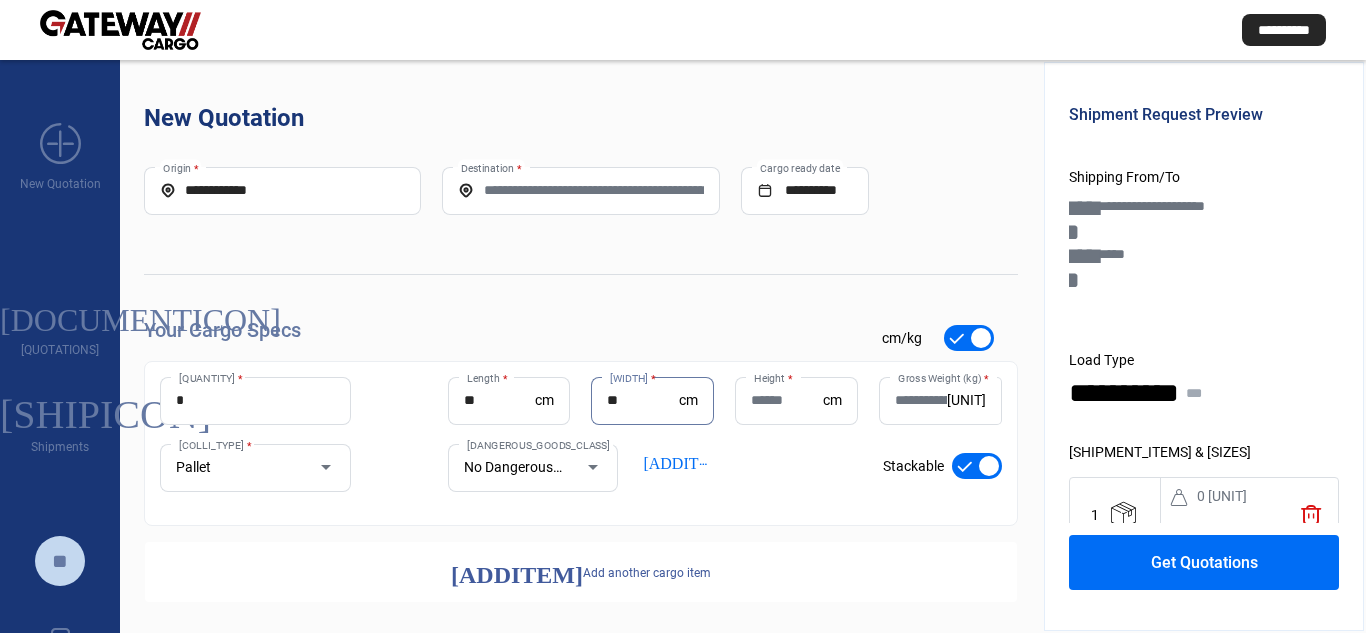 type on "**" 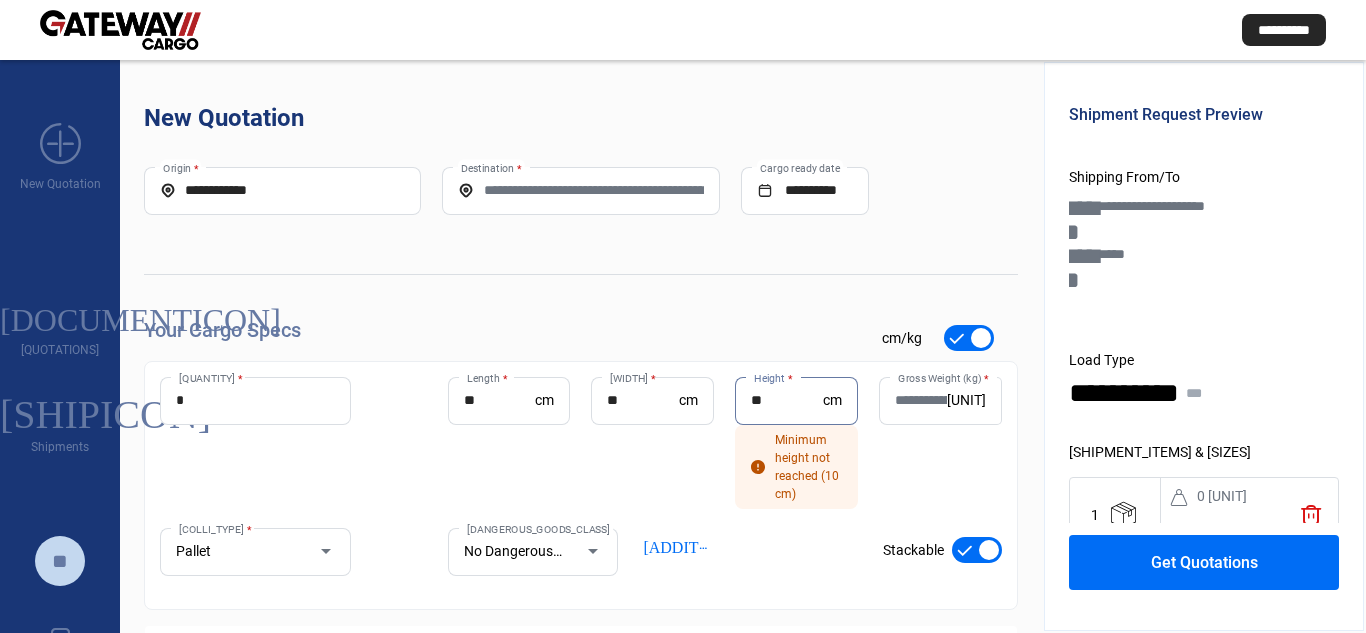 type on "**" 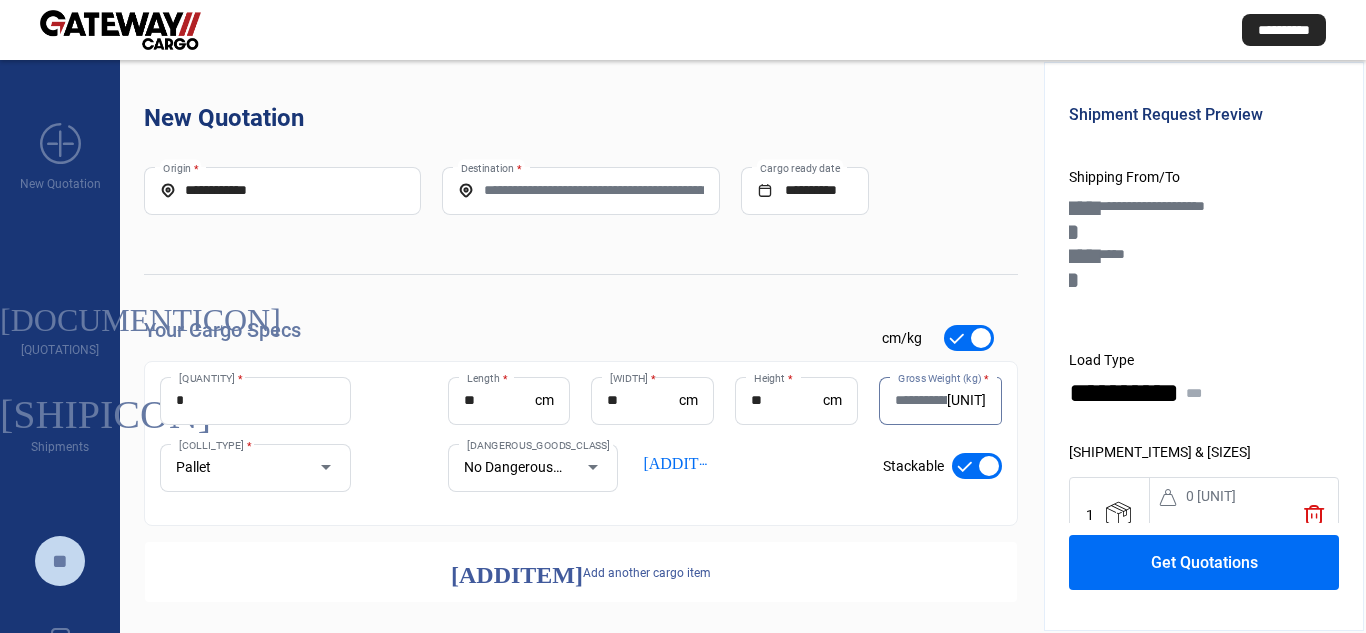 paste on "***" 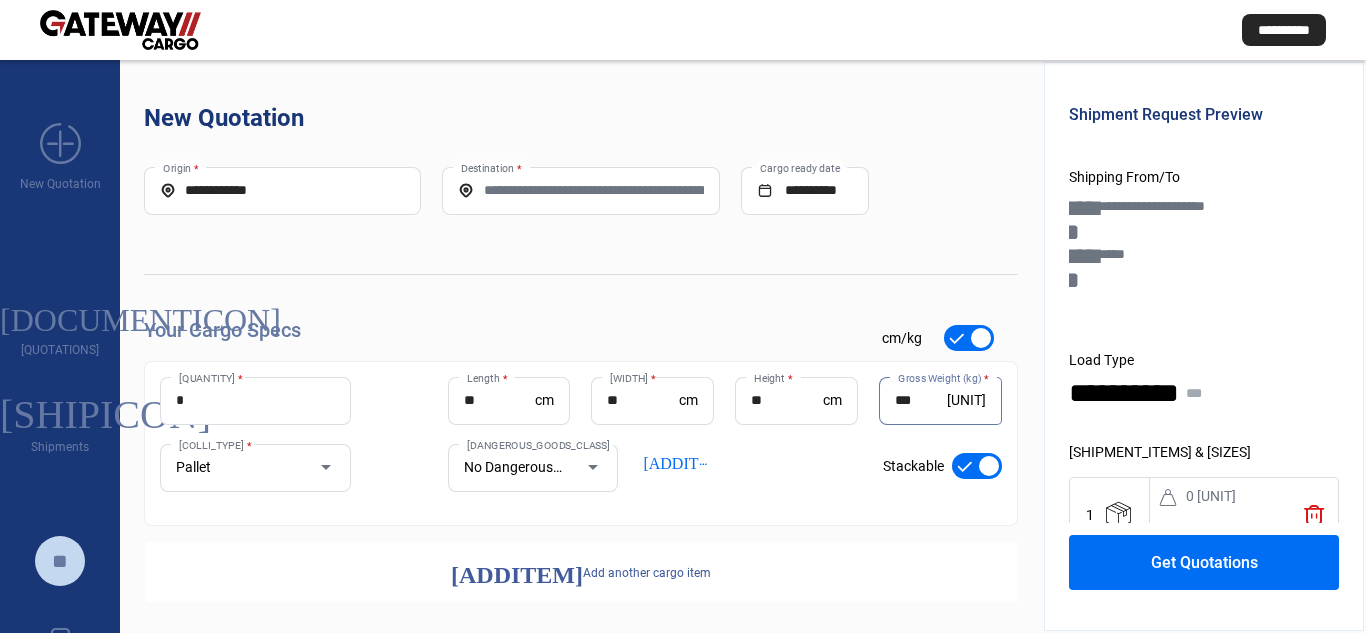 type on "***" 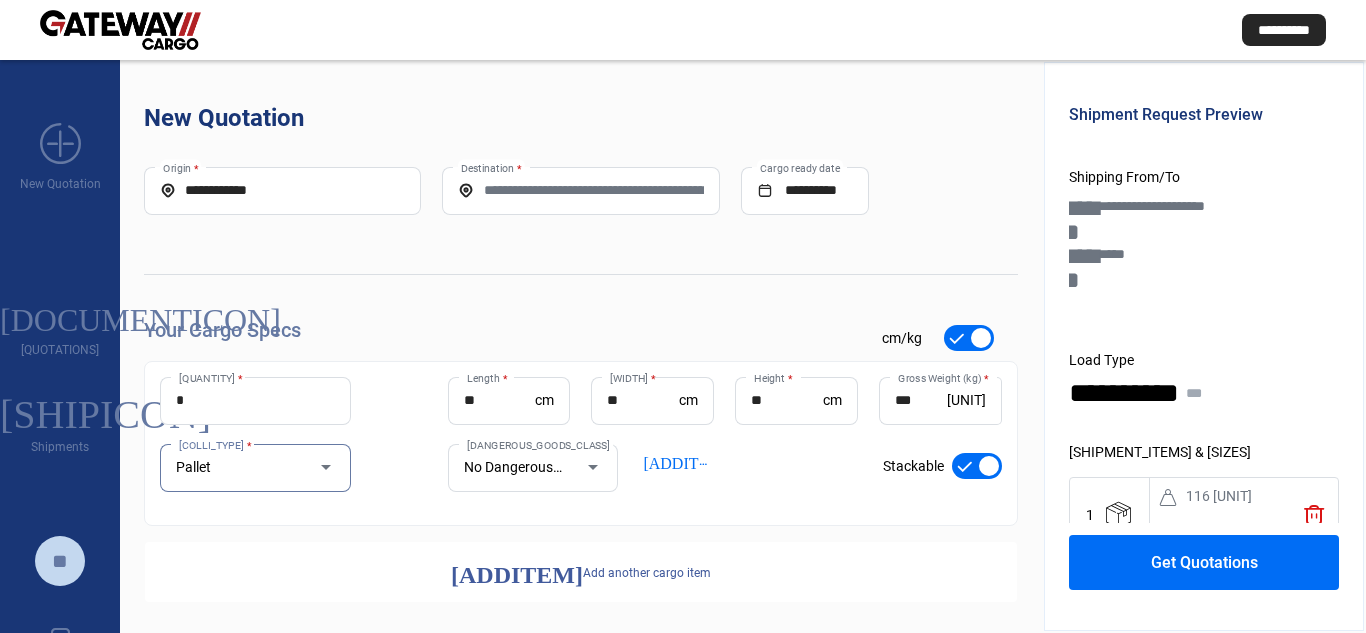 scroll, scrollTop: 10, scrollLeft: 0, axis: vertical 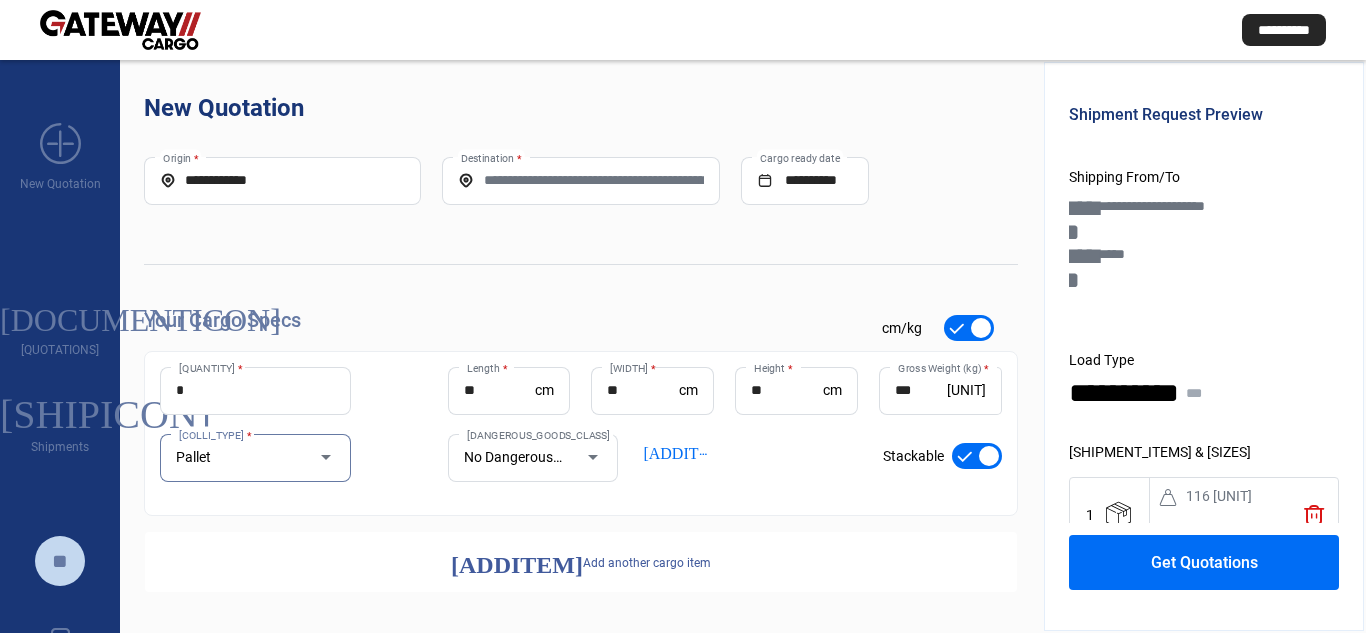 click on "[ADD_ITEM]" at bounding box center (517, 562) 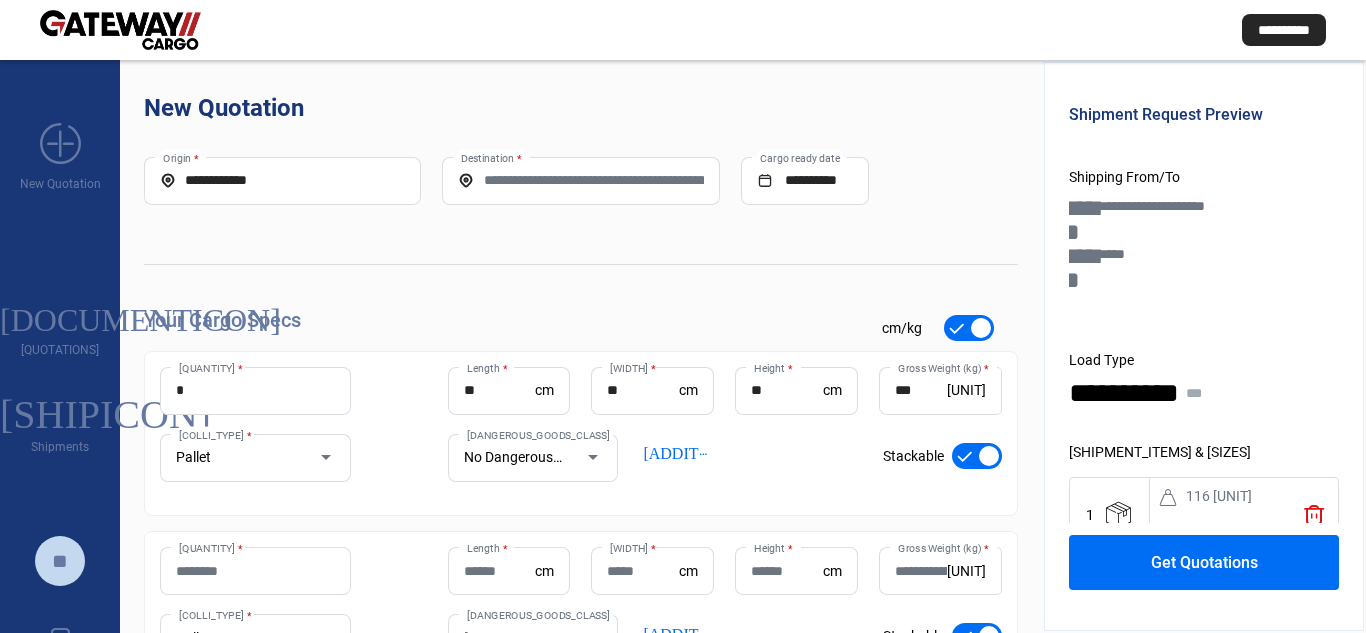 scroll, scrollTop: 191, scrollLeft: 0, axis: vertical 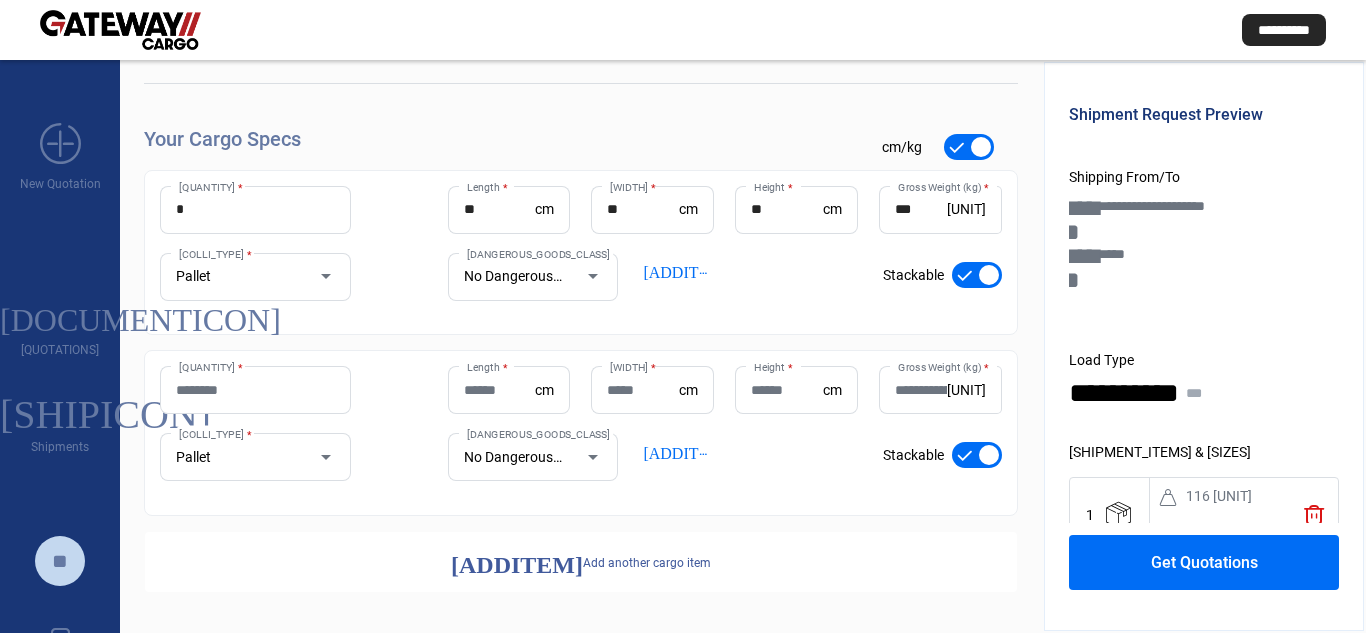 click on "[QUANTITY] *" at bounding box center (255, 390) 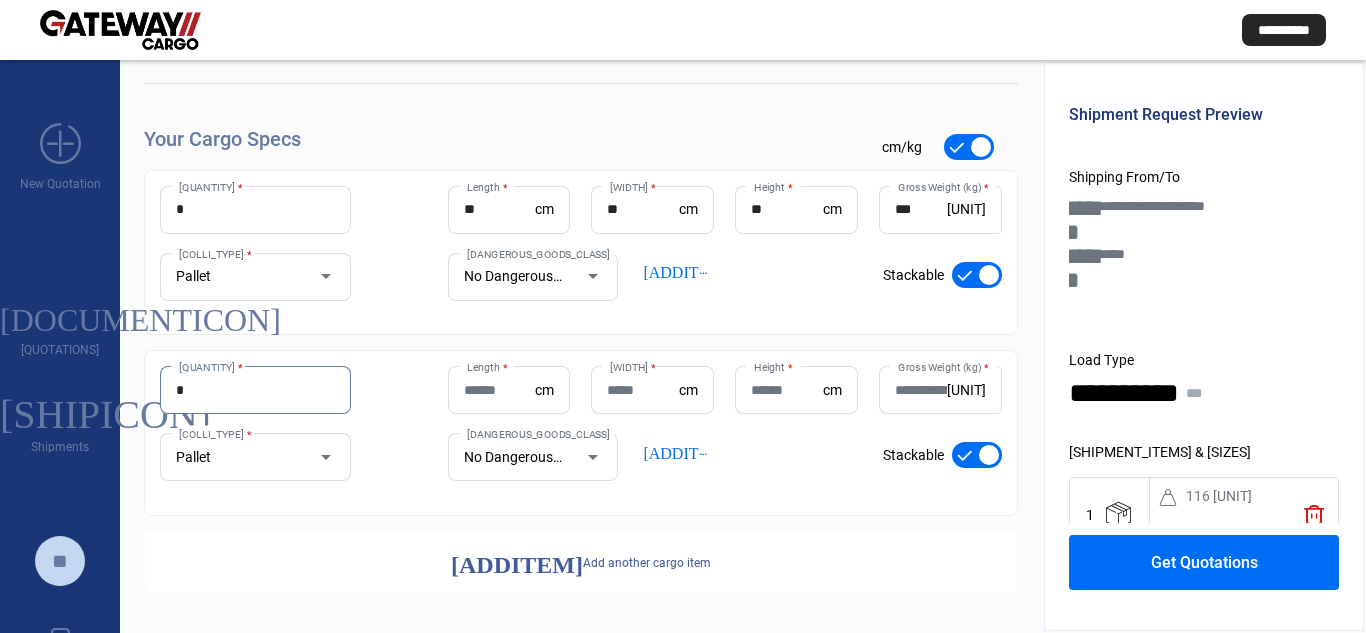 type on "*" 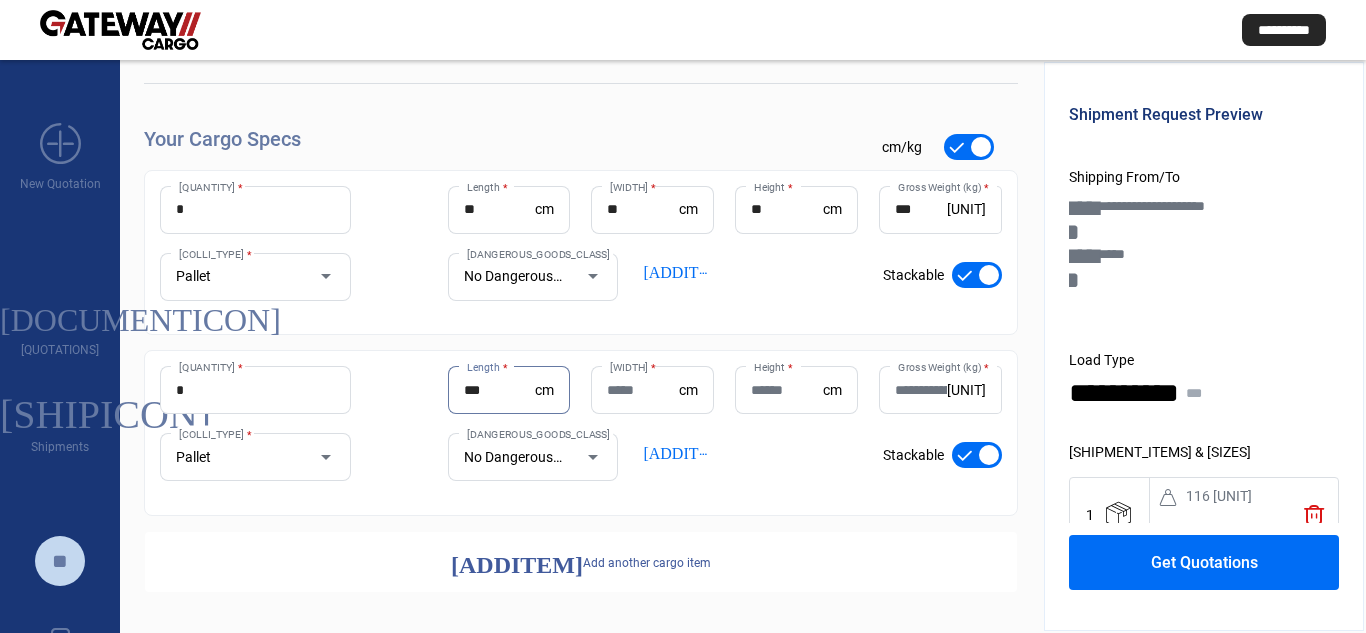 type on "***" 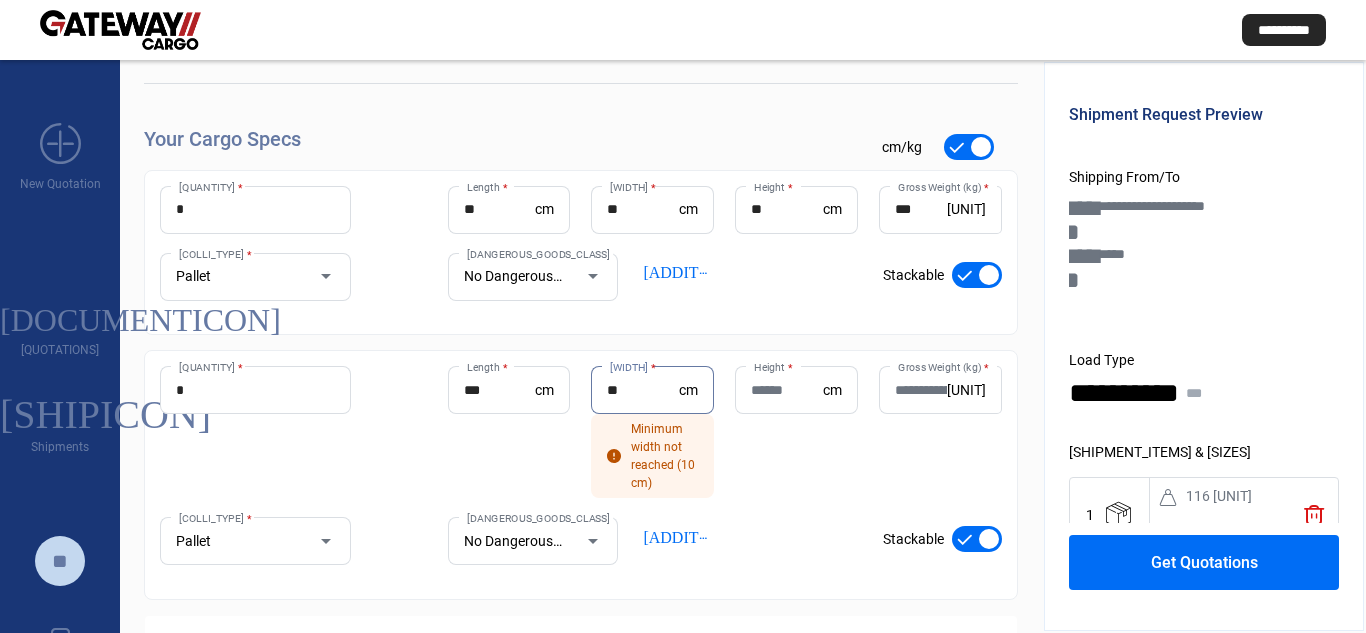 type on "**" 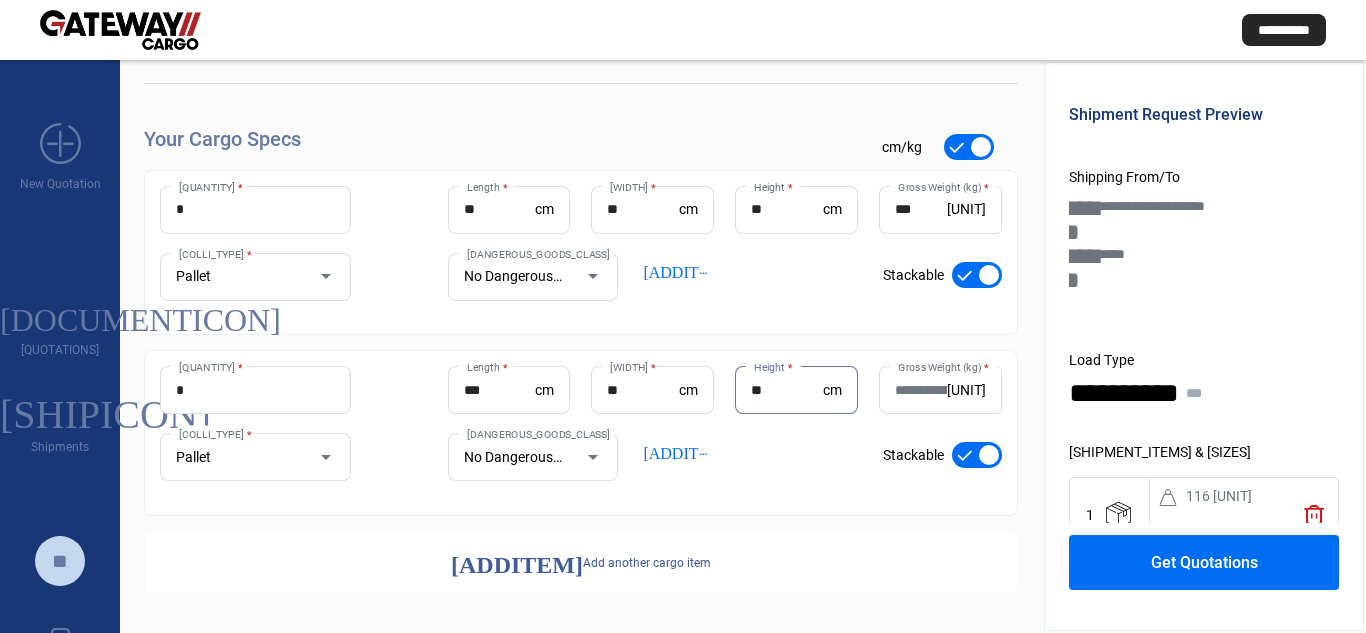 type on "**" 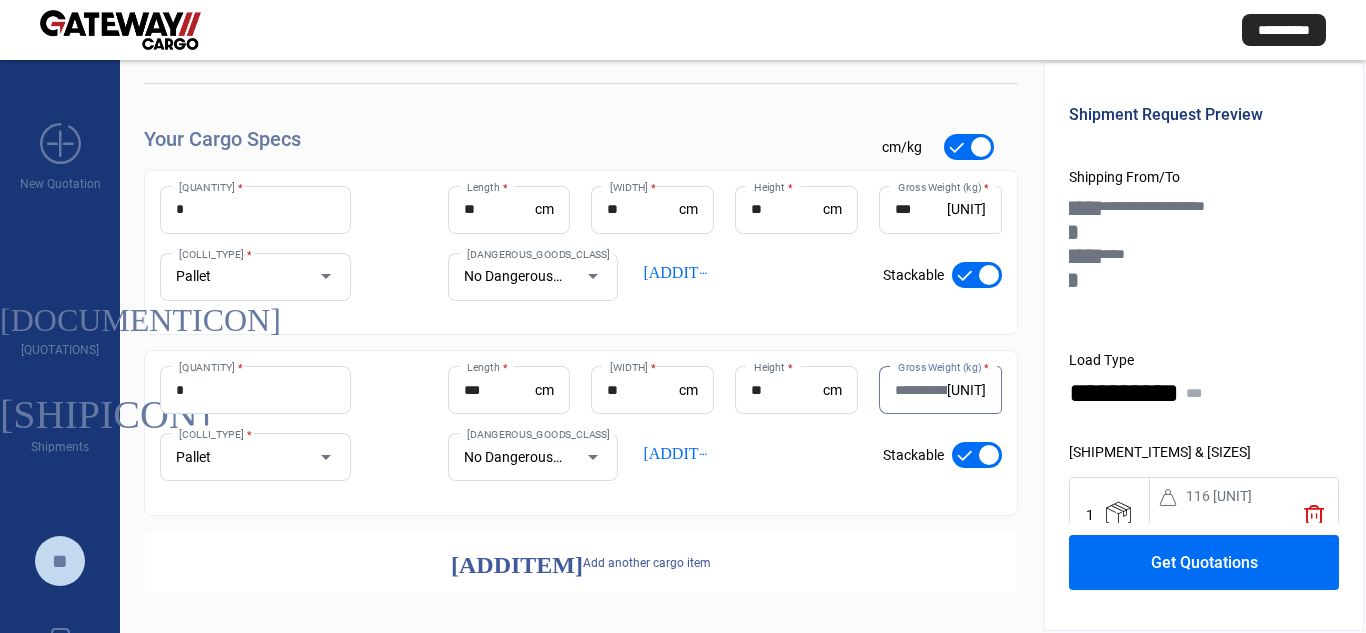 paste on "******" 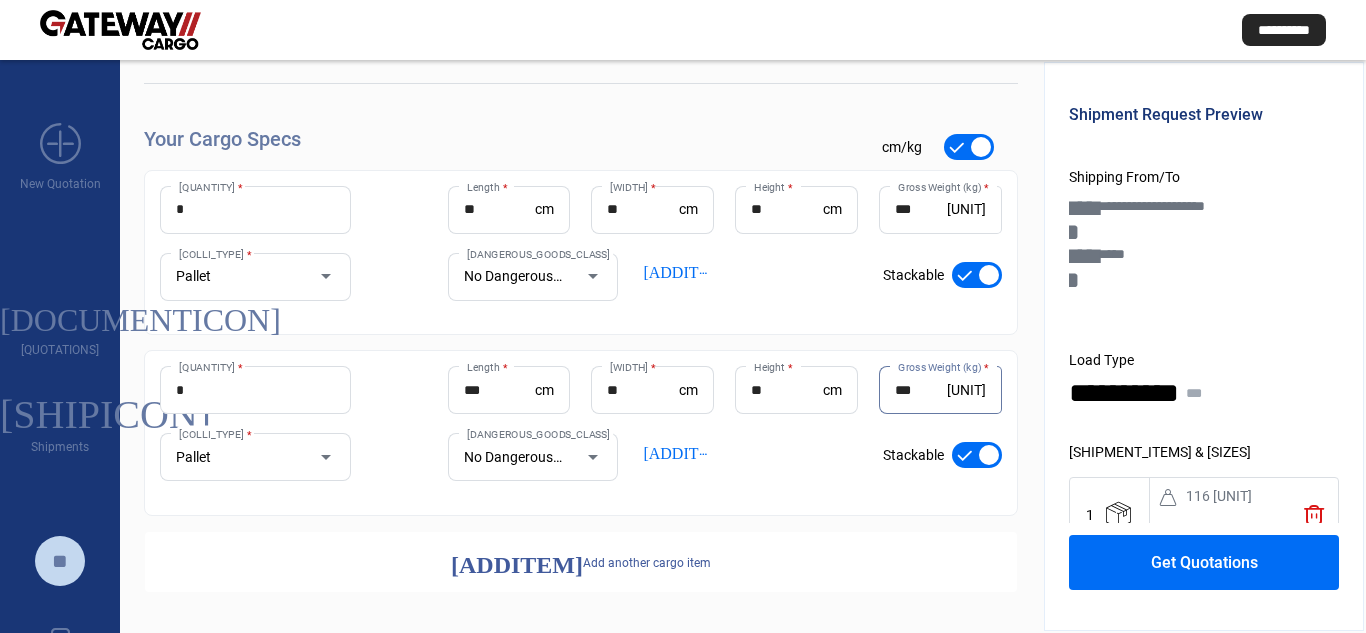type on "***" 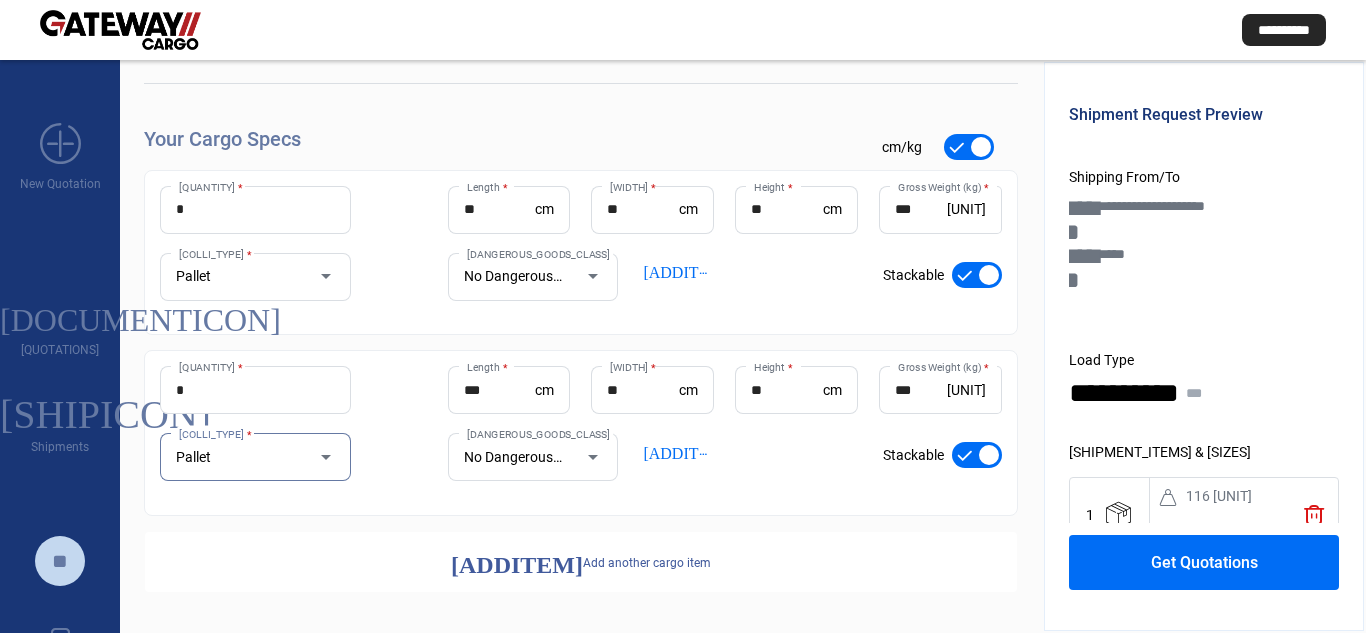click on "Get Quotations" at bounding box center (1204, 562) 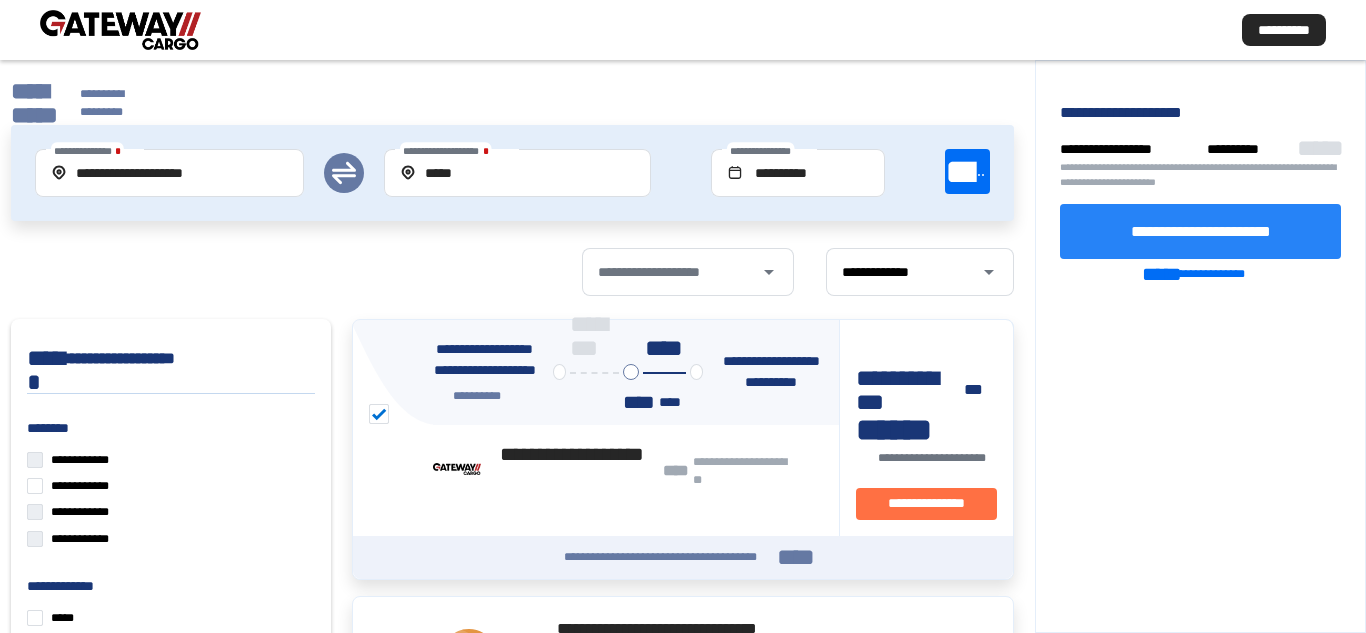 click on "**********" at bounding box center [1200, 231] 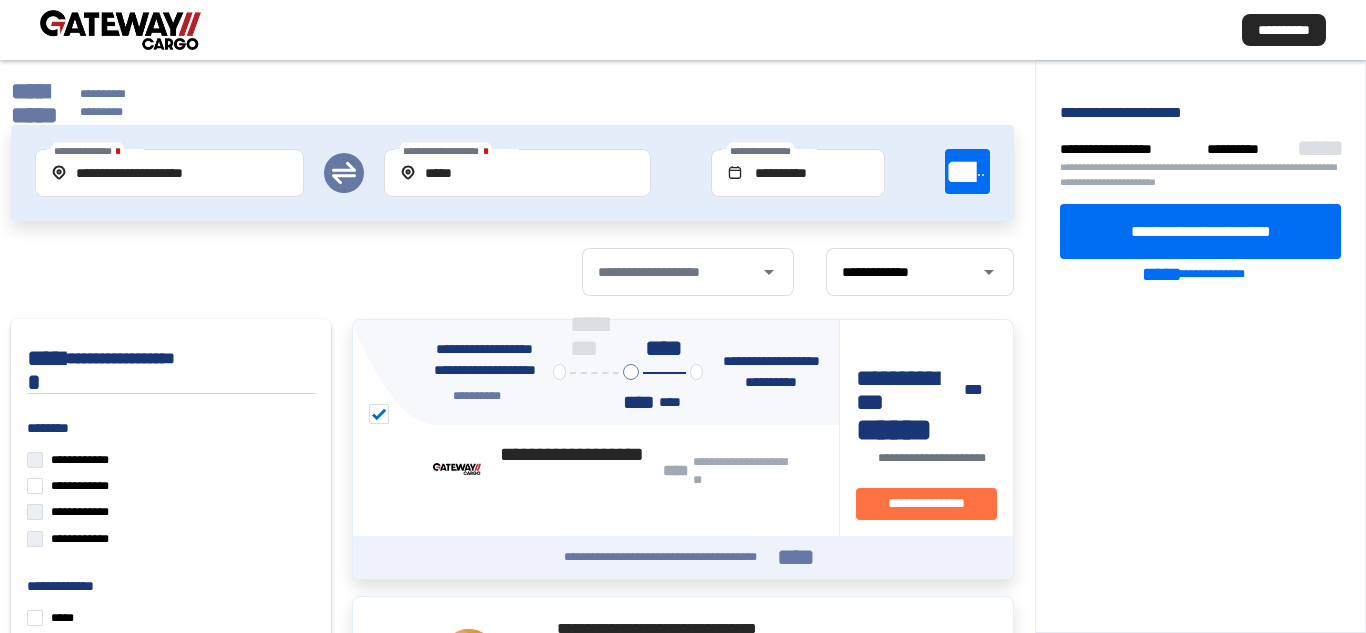 click at bounding box center (120, 30) 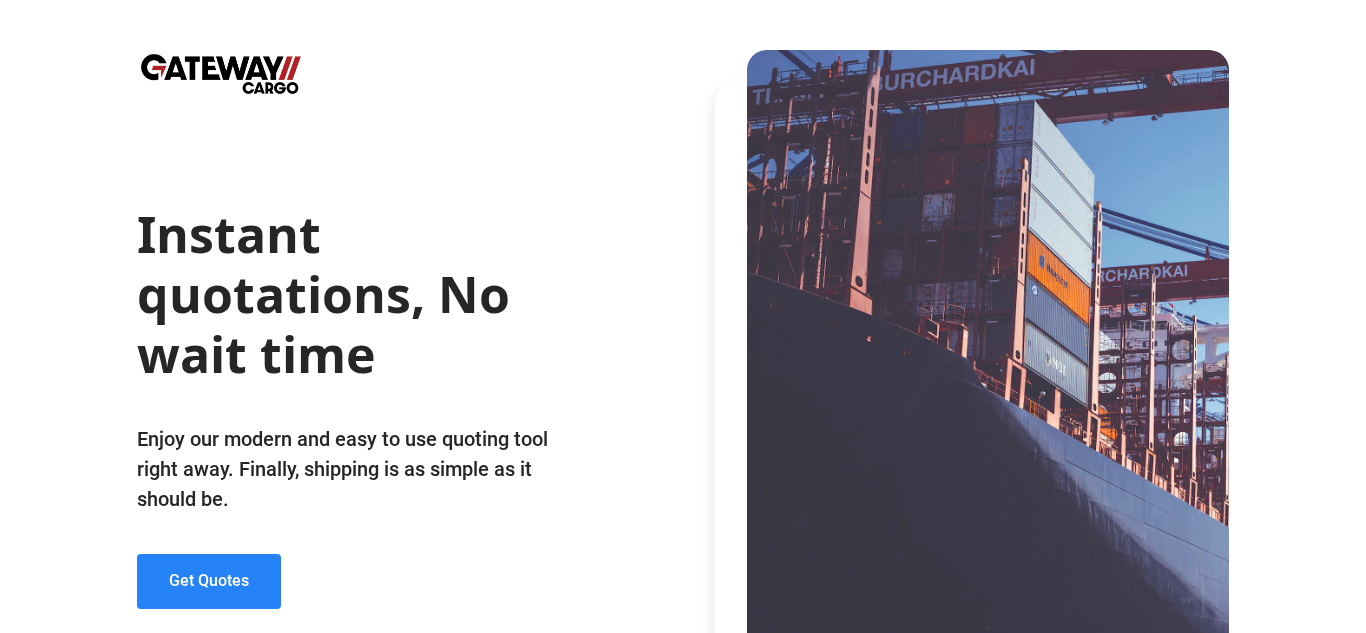 click on "Get Quotes" at bounding box center [209, 581] 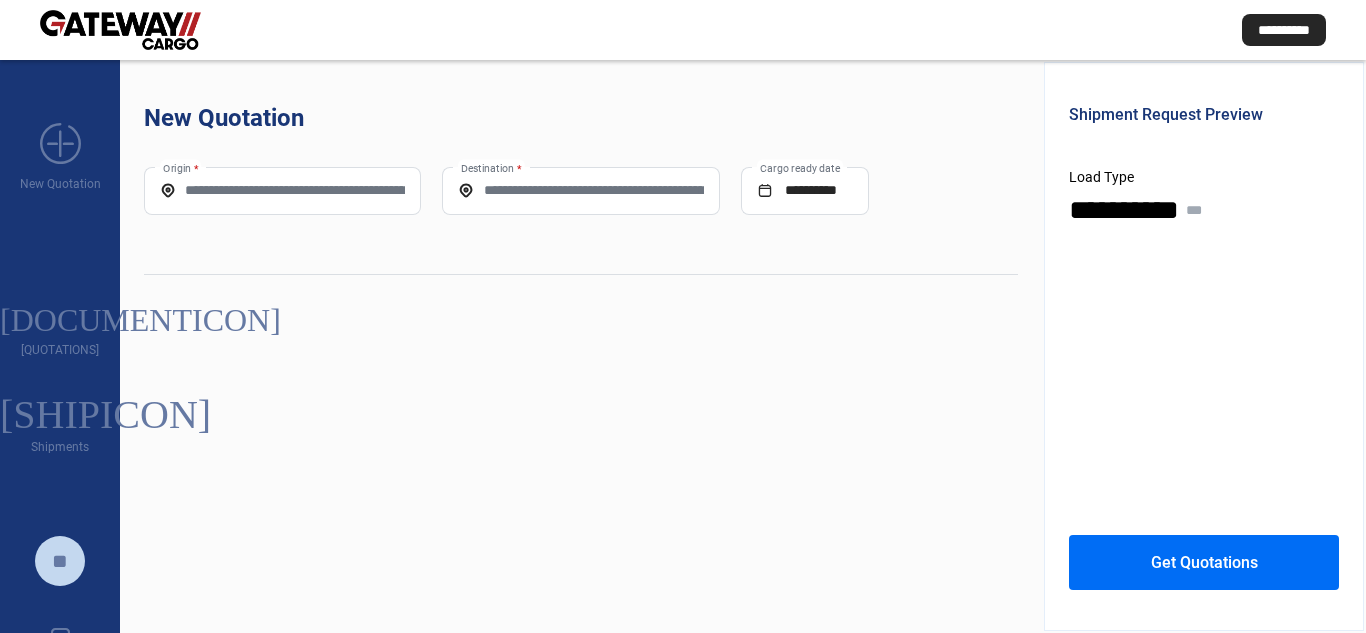 click on "[ORIGIN] *" at bounding box center [282, 190] 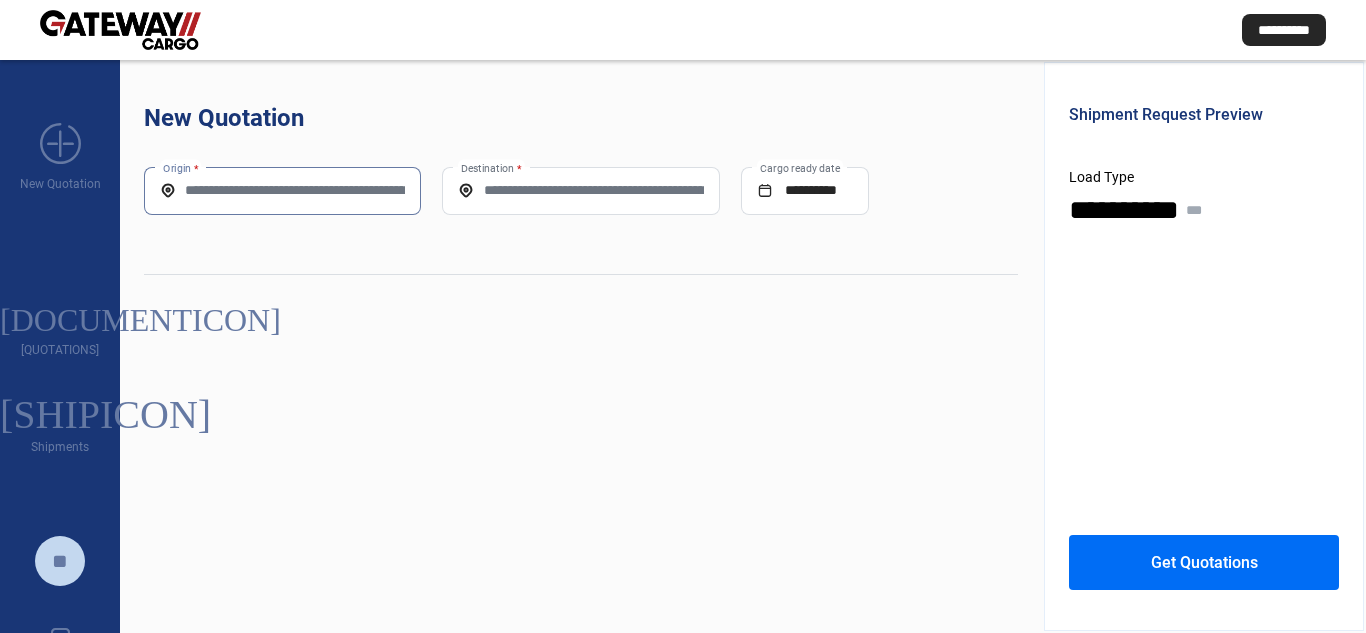 paste on "**********" 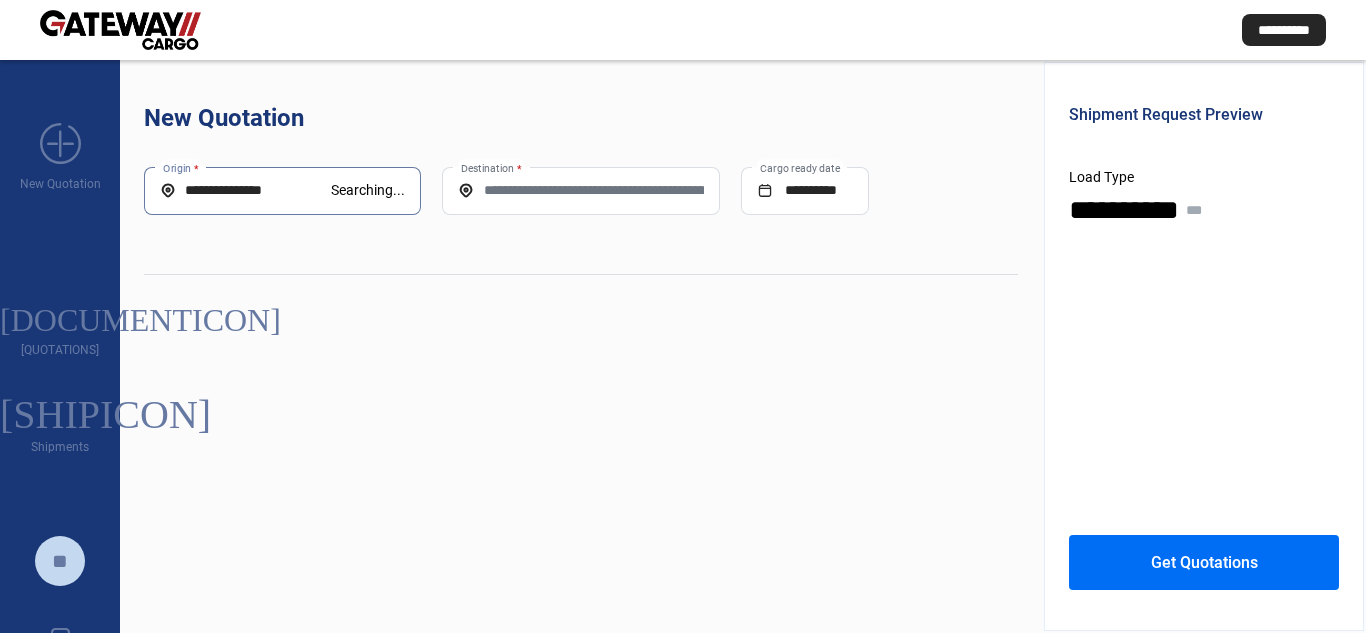 type on "**********" 